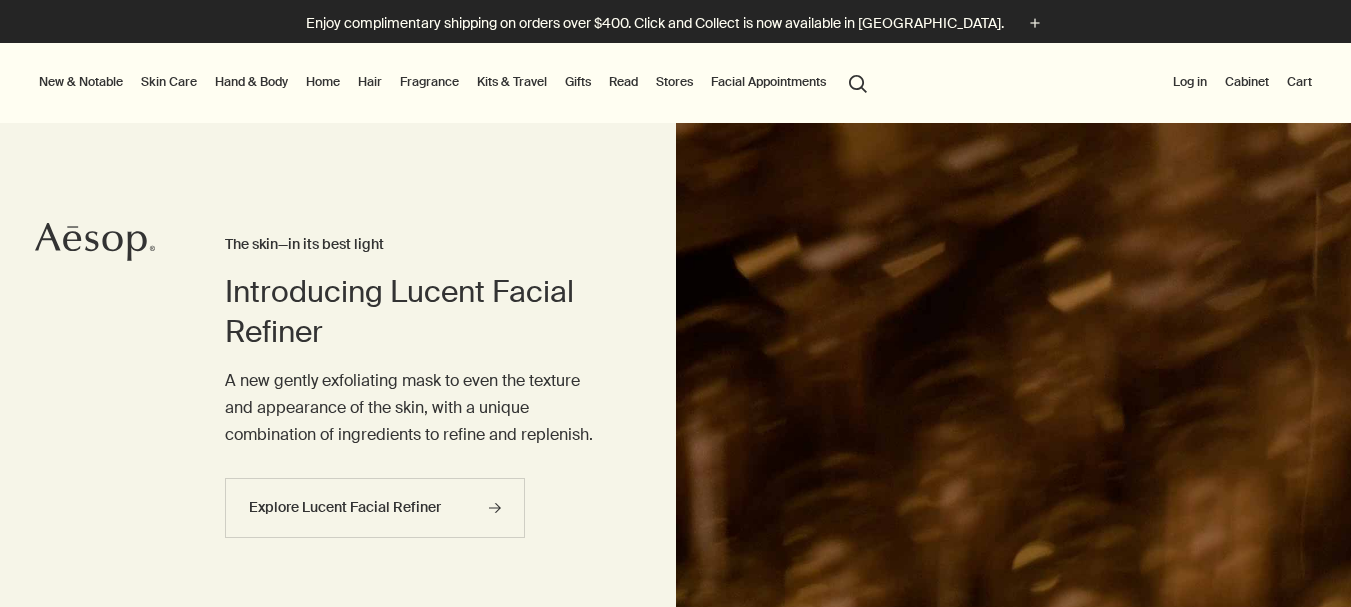 scroll, scrollTop: 0, scrollLeft: 0, axis: both 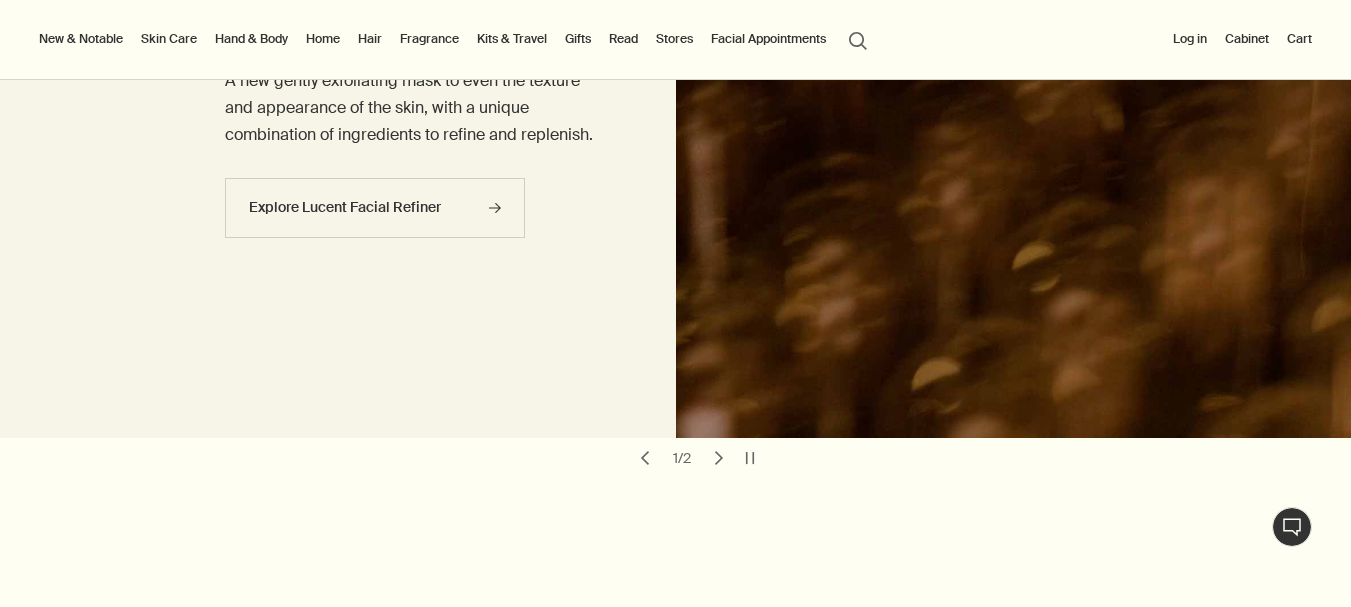 click on "chevron" at bounding box center [719, 458] 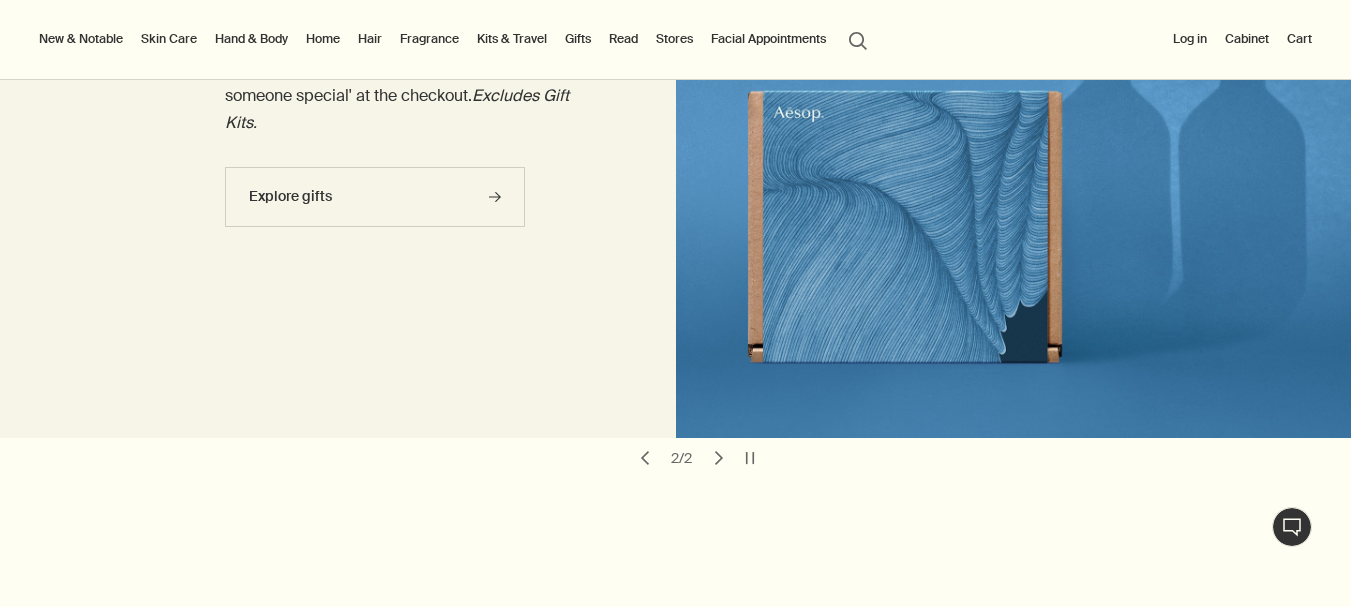 click on "chevron" at bounding box center [645, 458] 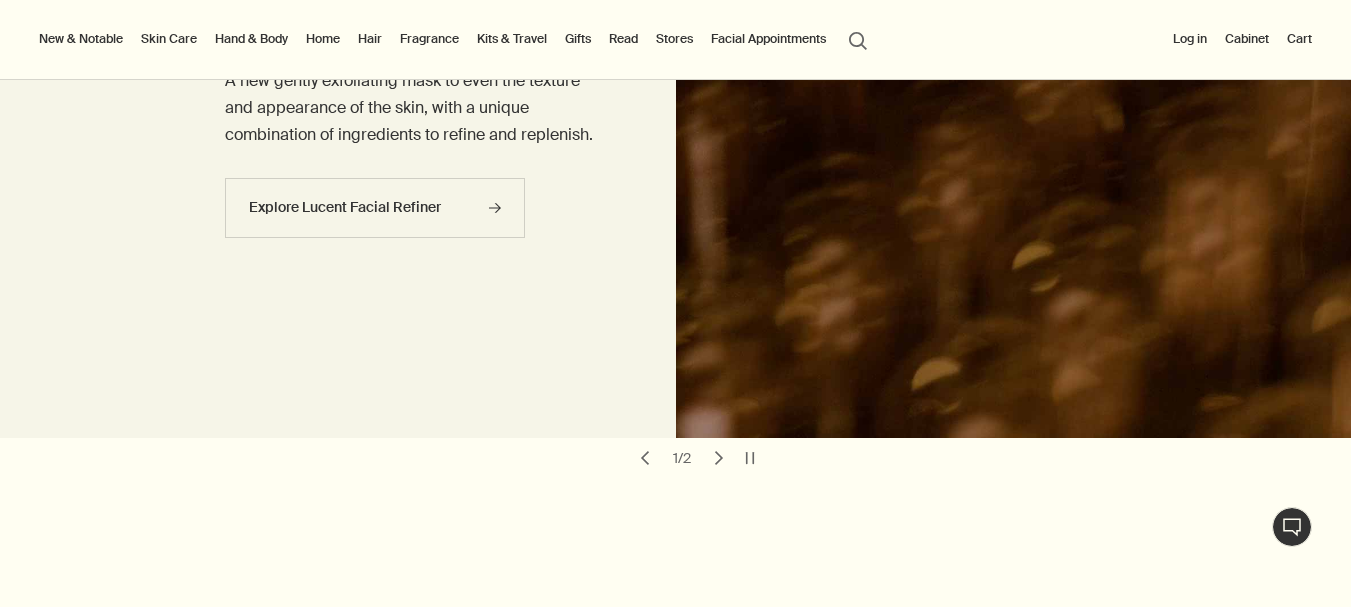click on "chevron" at bounding box center (719, 458) 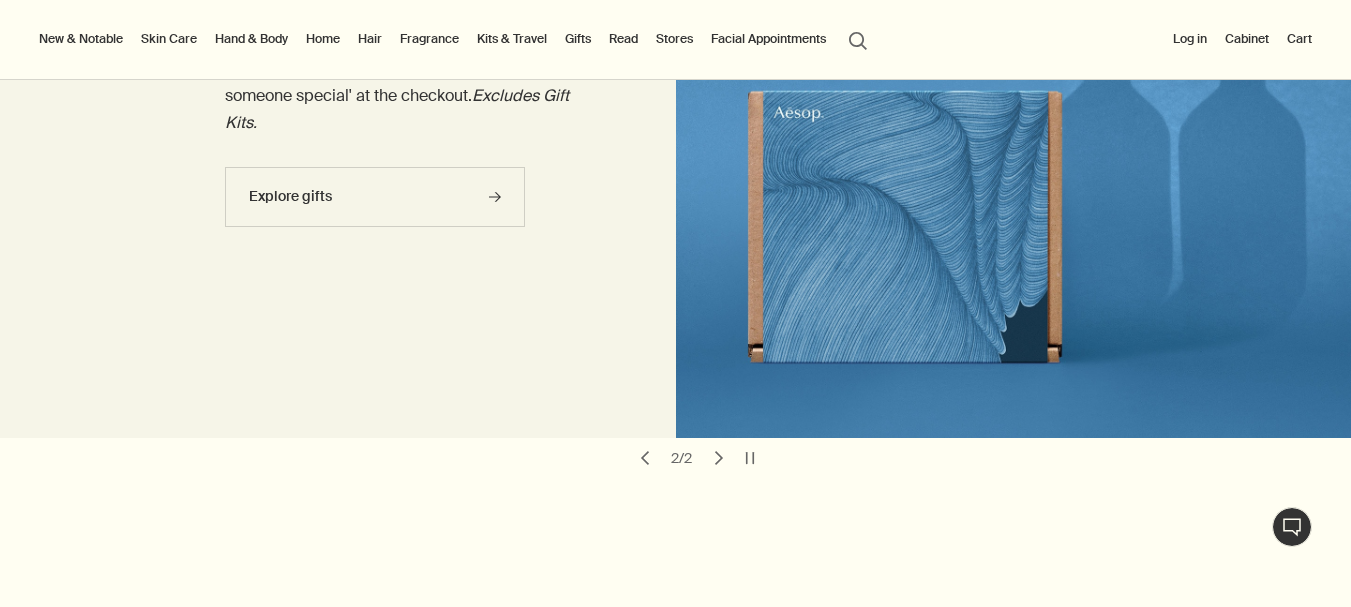 click on "chevron" at bounding box center (645, 458) 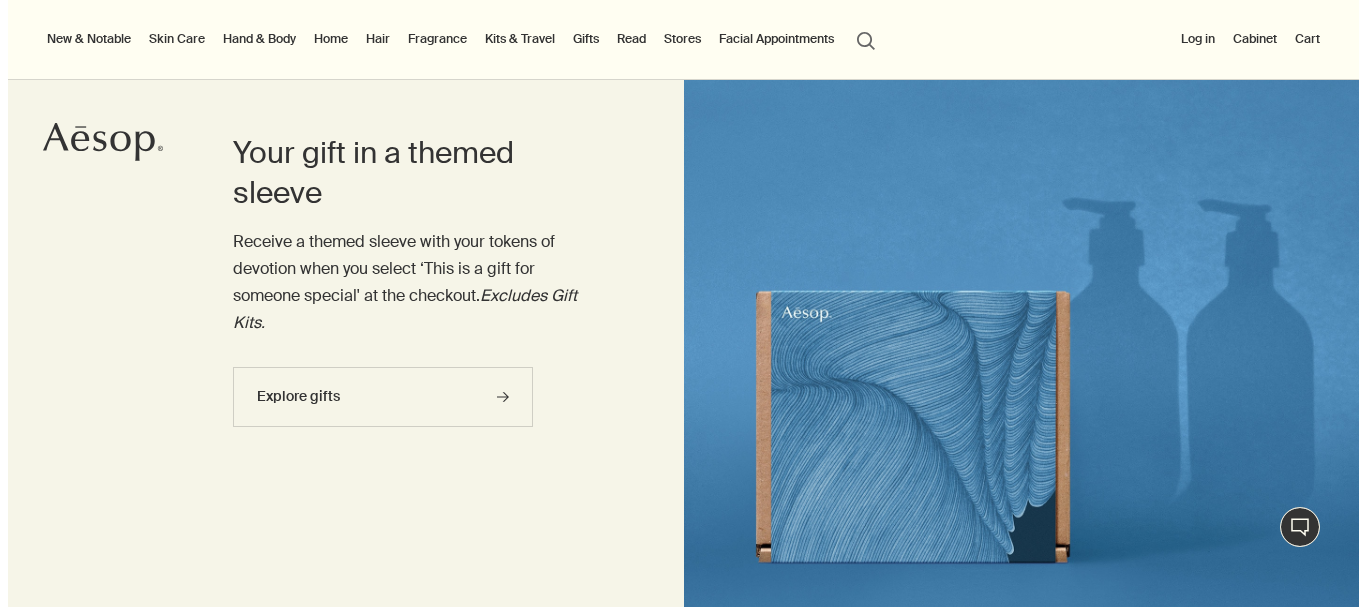 scroll, scrollTop: 0, scrollLeft: 0, axis: both 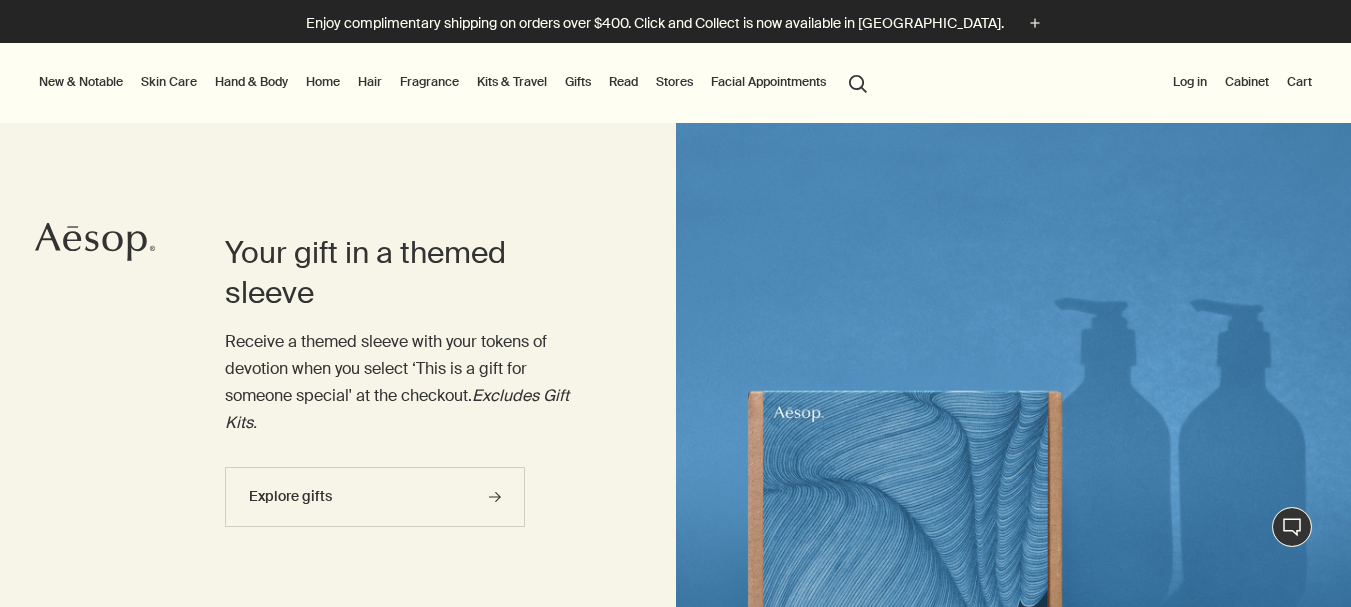 click on "Hair" at bounding box center (370, 82) 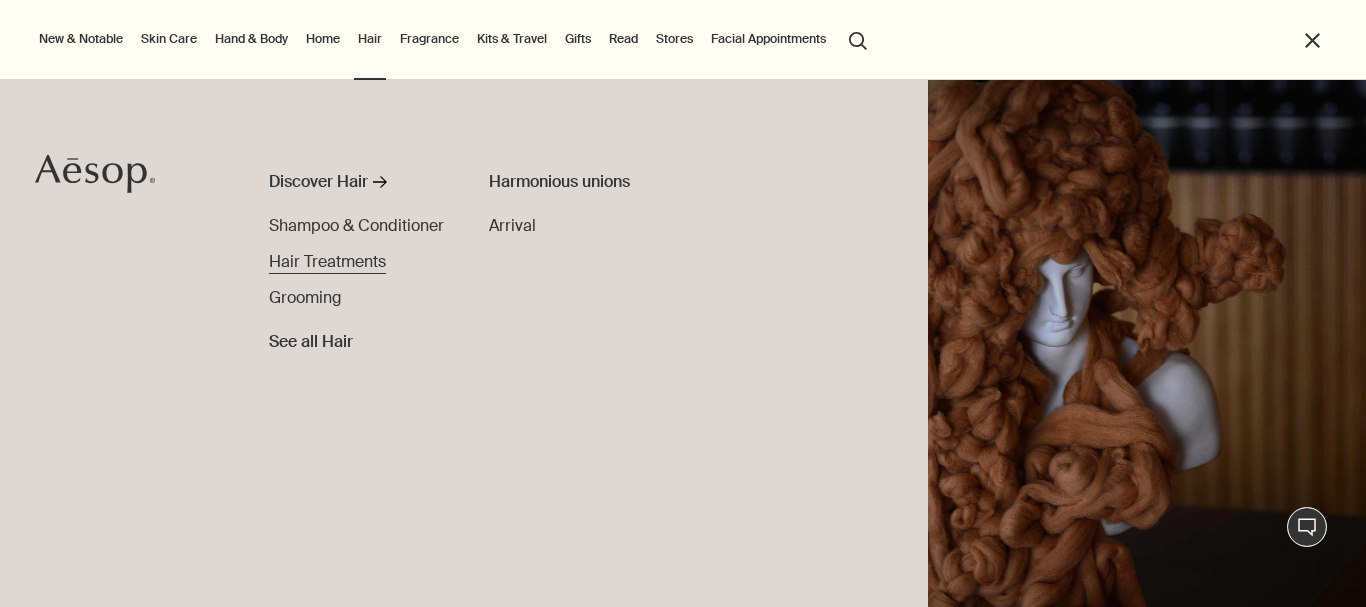 click on "Hair Treatments" at bounding box center (327, 261) 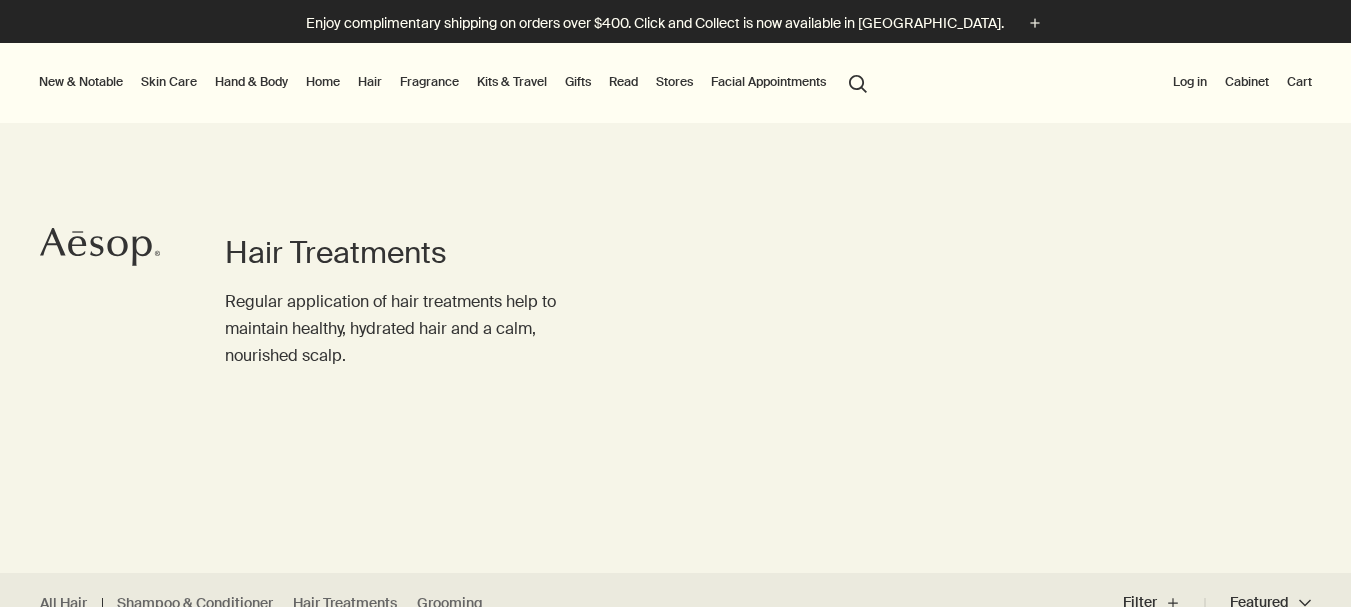 scroll, scrollTop: 0, scrollLeft: 0, axis: both 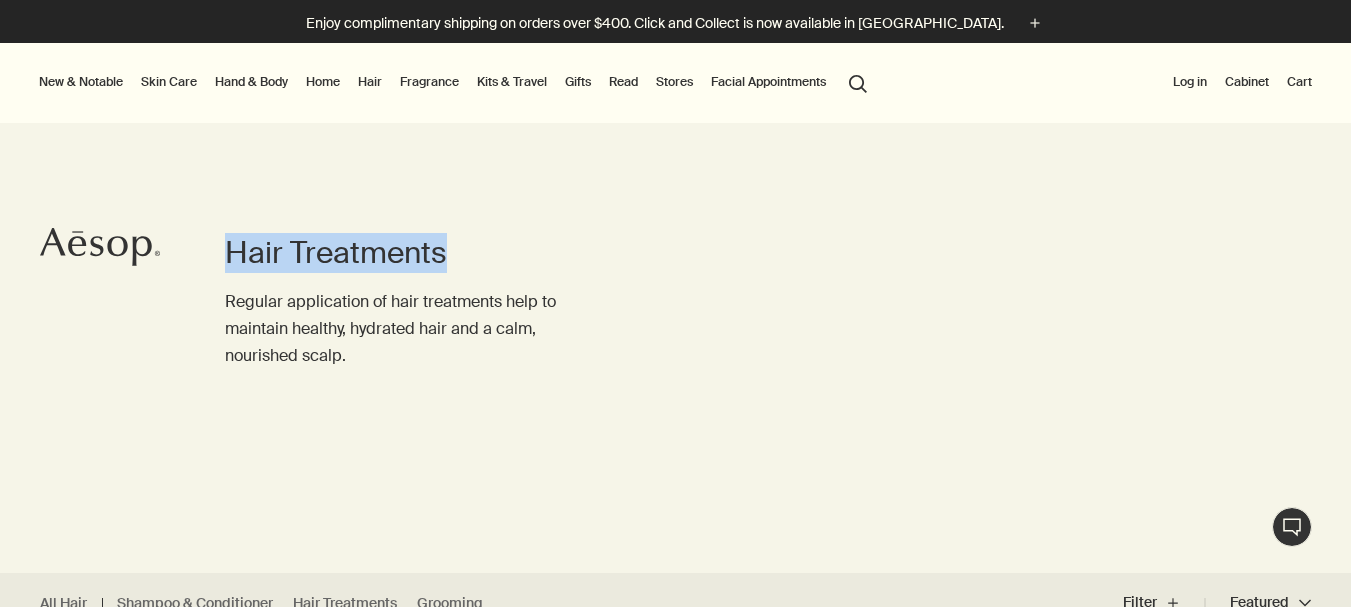 drag, startPoint x: 218, startPoint y: 250, endPoint x: 459, endPoint y: 265, distance: 241.46635 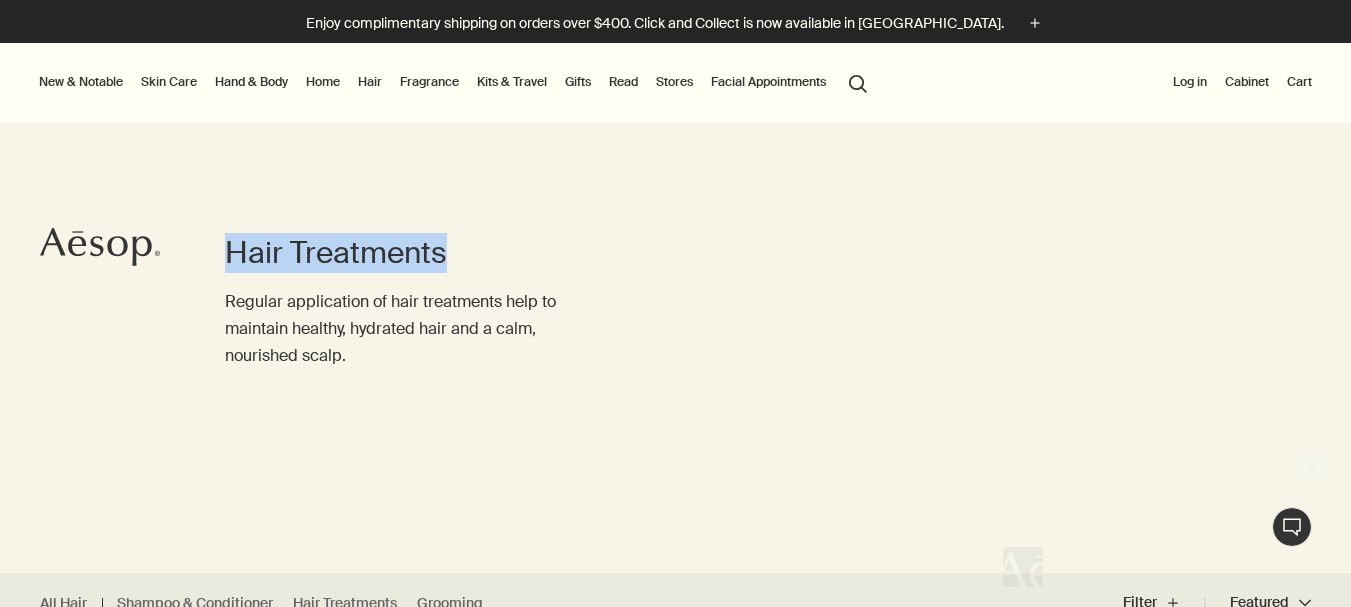 scroll, scrollTop: 0, scrollLeft: 0, axis: both 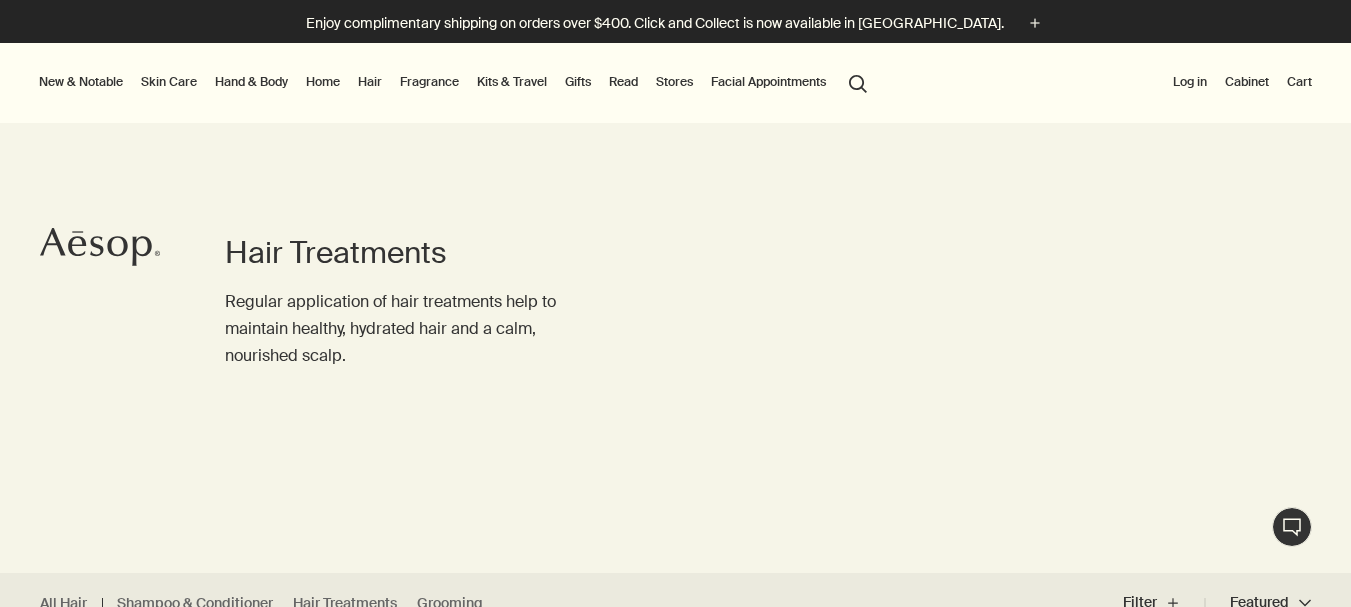 click on "Hair Treatments Regular application of hair treatments help to maintain healthy, hydrated hair and a calm, nourished scalp." at bounding box center [675, 310] 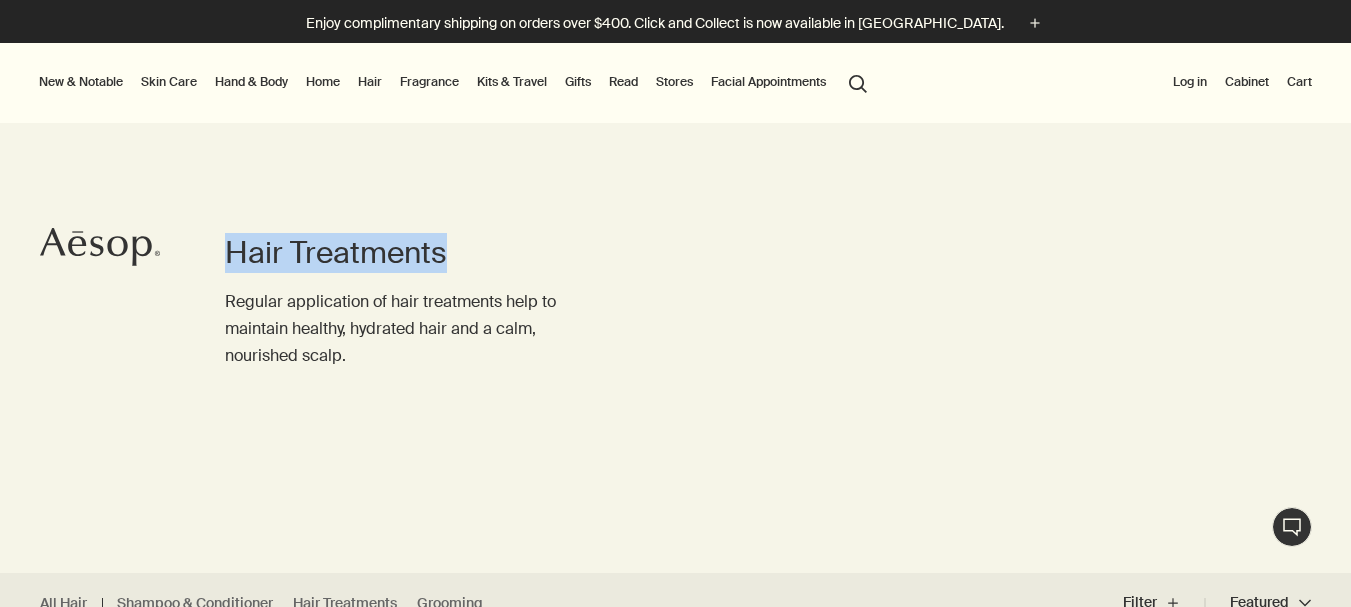 drag, startPoint x: 226, startPoint y: 256, endPoint x: 485, endPoint y: 255, distance: 259.00192 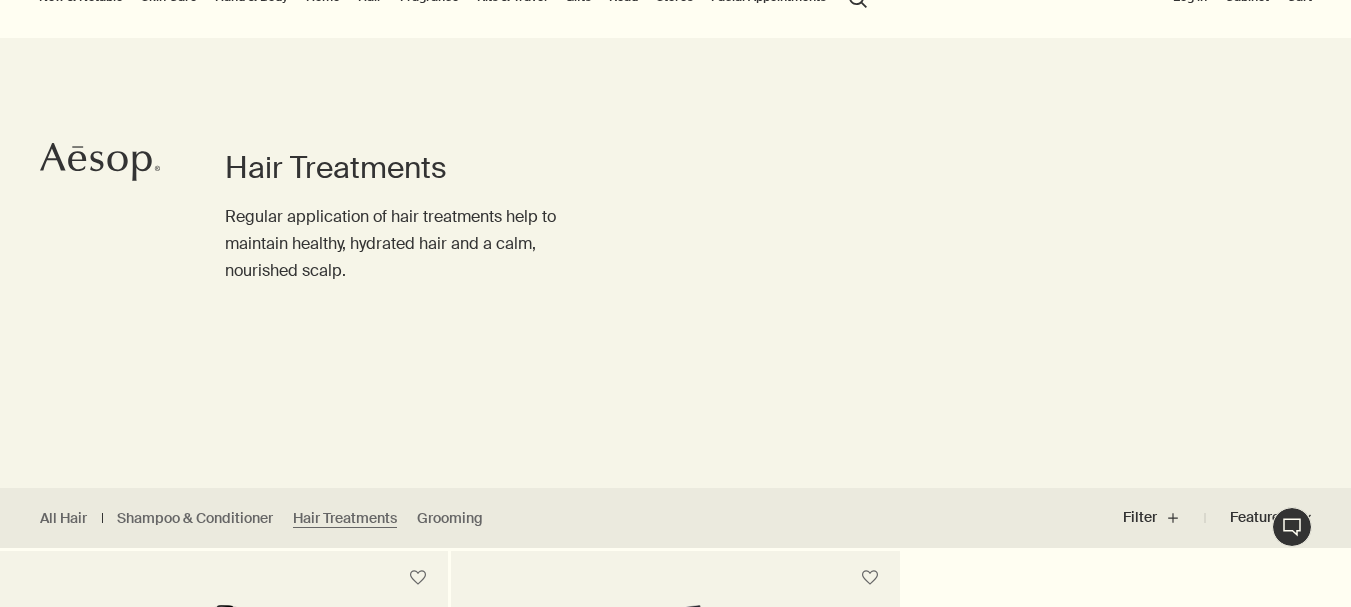 scroll, scrollTop: 200, scrollLeft: 0, axis: vertical 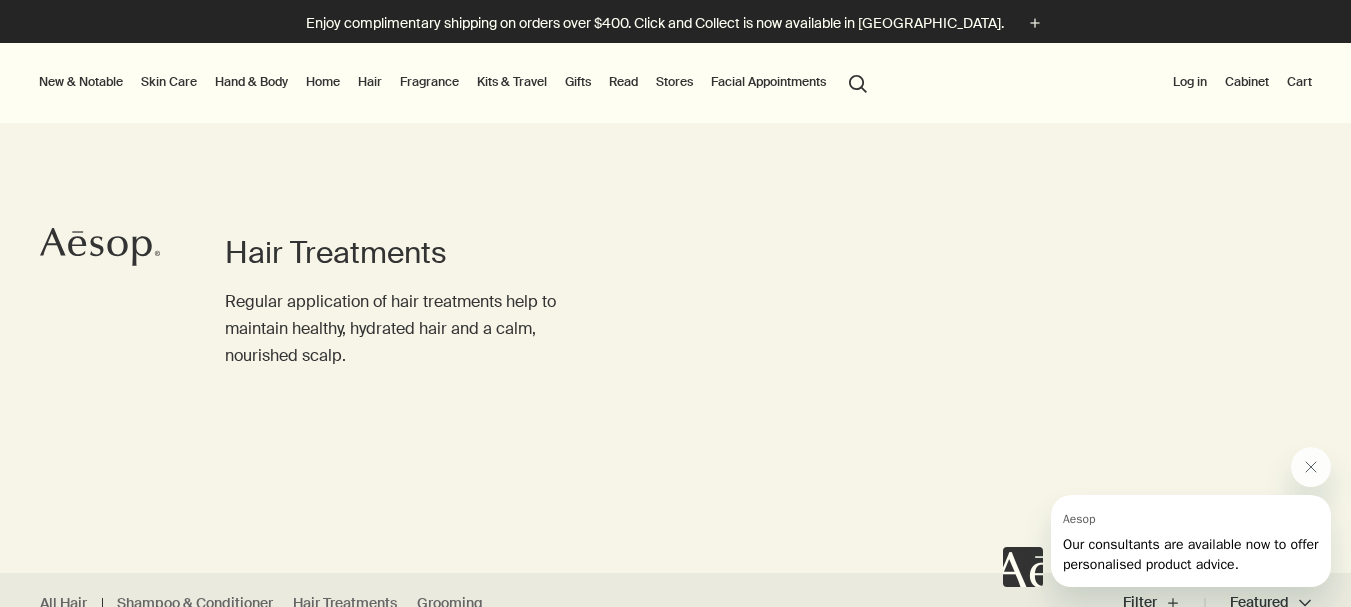click on "Fragrance" at bounding box center (429, 82) 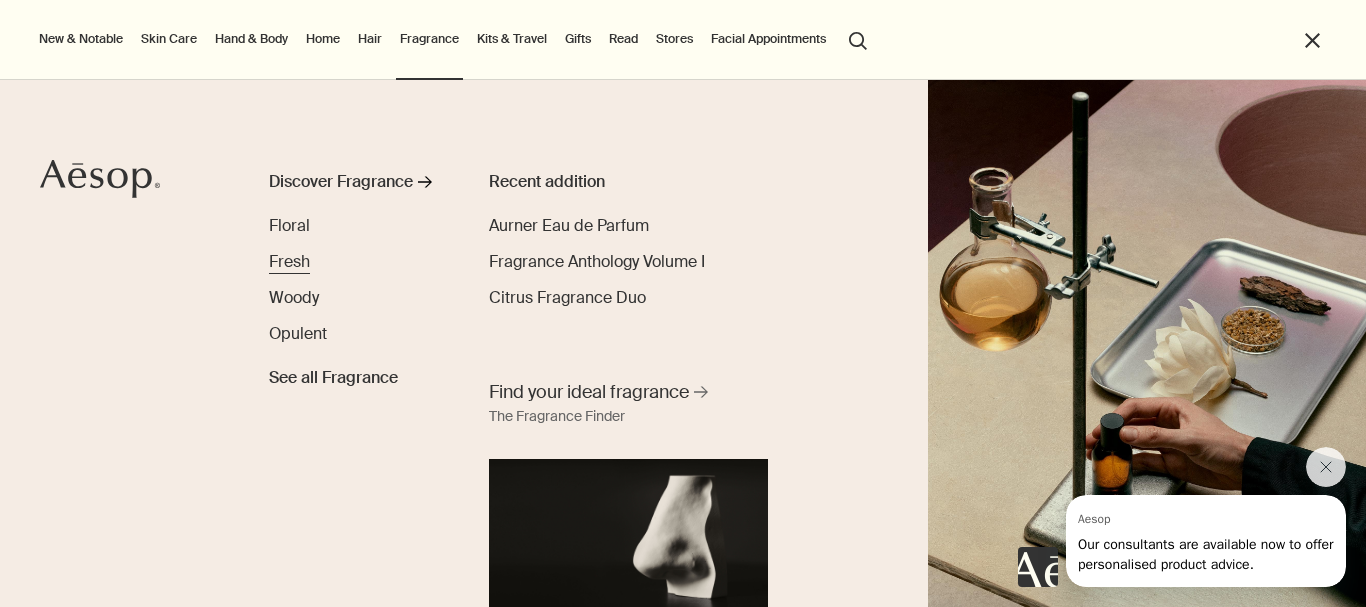 click on "Fresh" at bounding box center [289, 261] 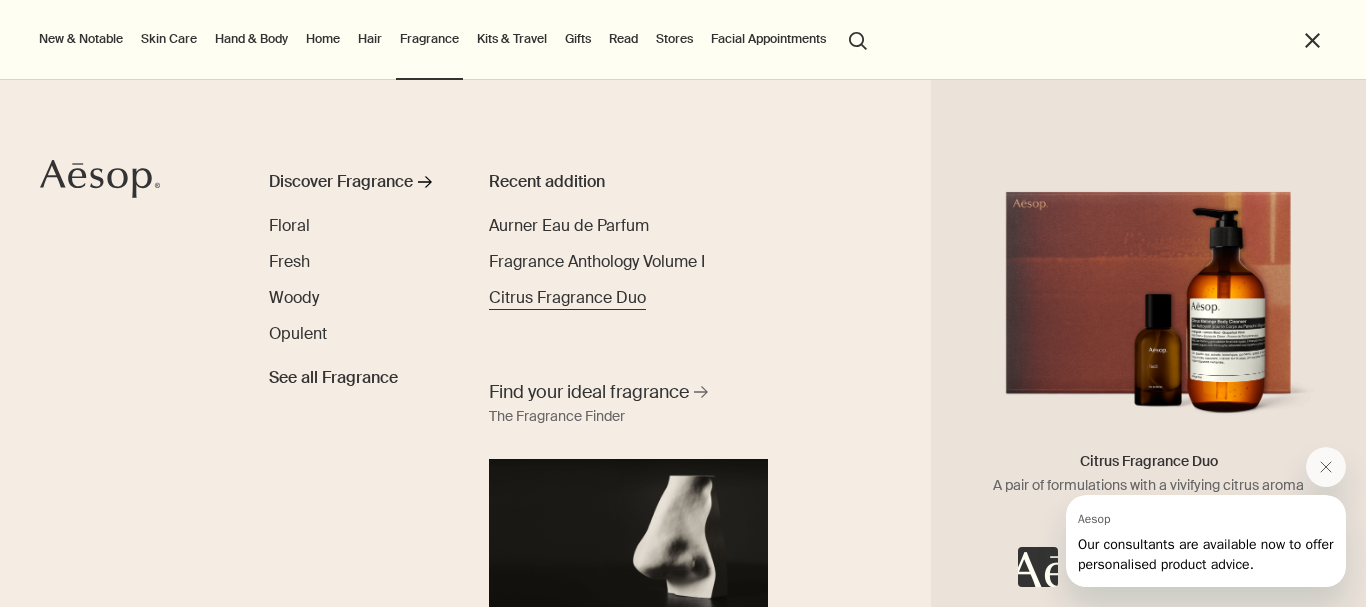 scroll, scrollTop: 30, scrollLeft: 0, axis: vertical 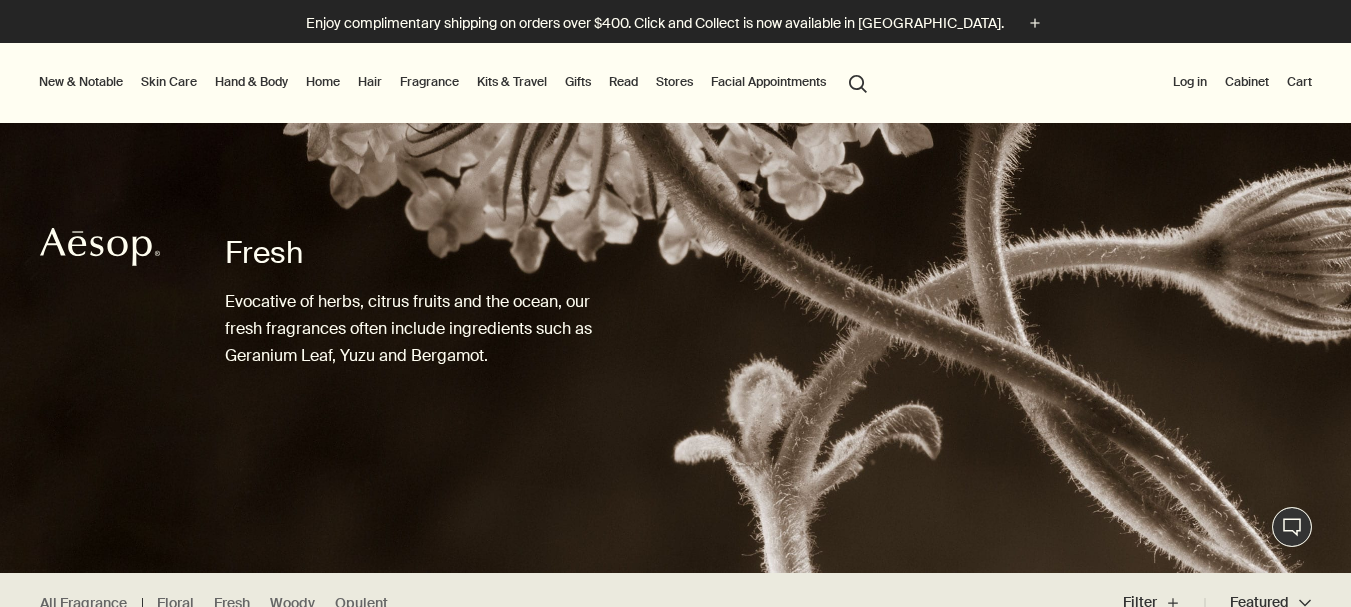 click on "Kits & Travel" at bounding box center [512, 82] 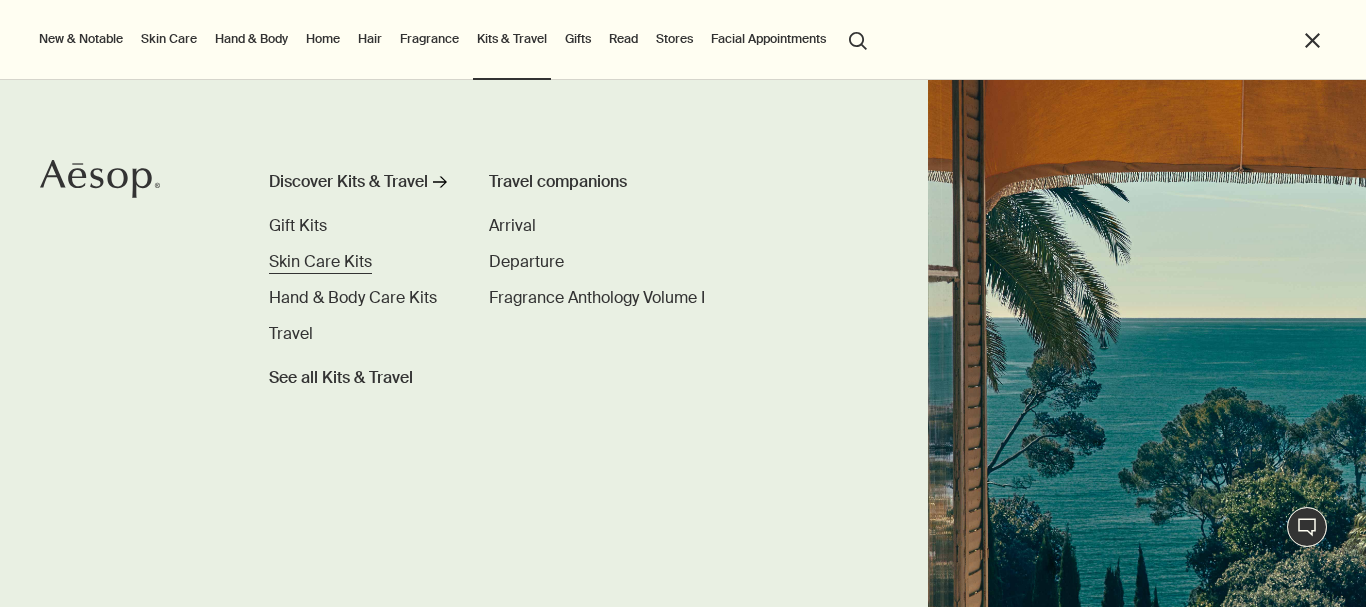 scroll, scrollTop: 0, scrollLeft: 0, axis: both 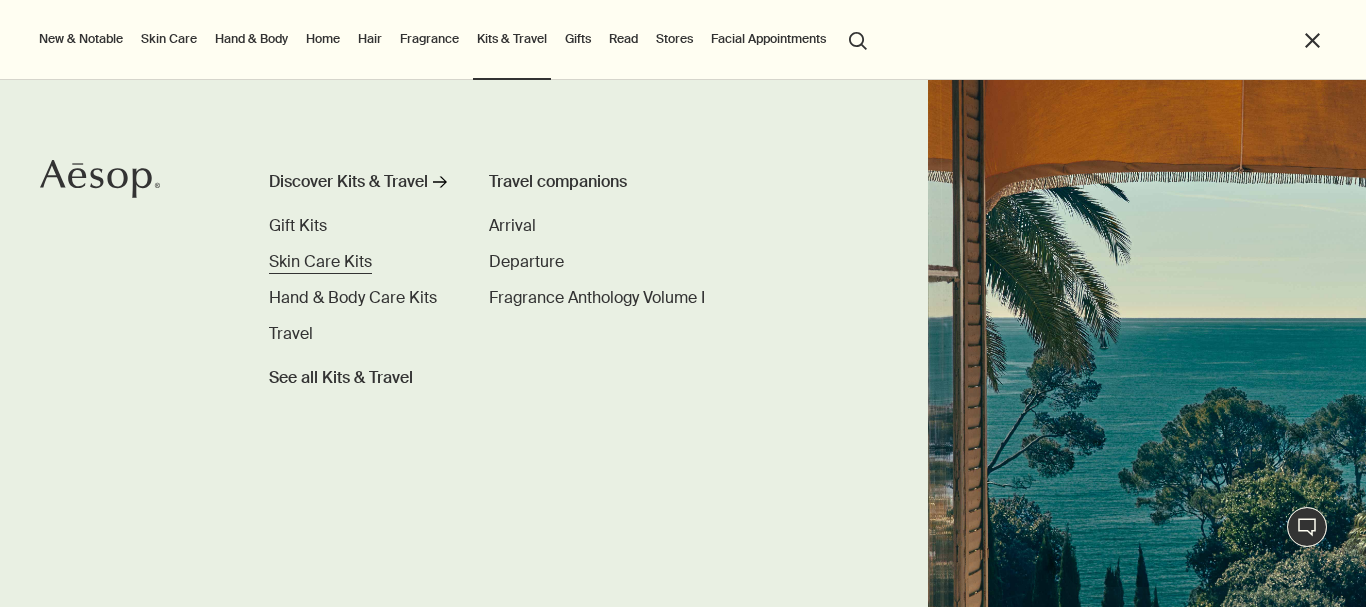 click on "Skin Care Kits" at bounding box center [320, 261] 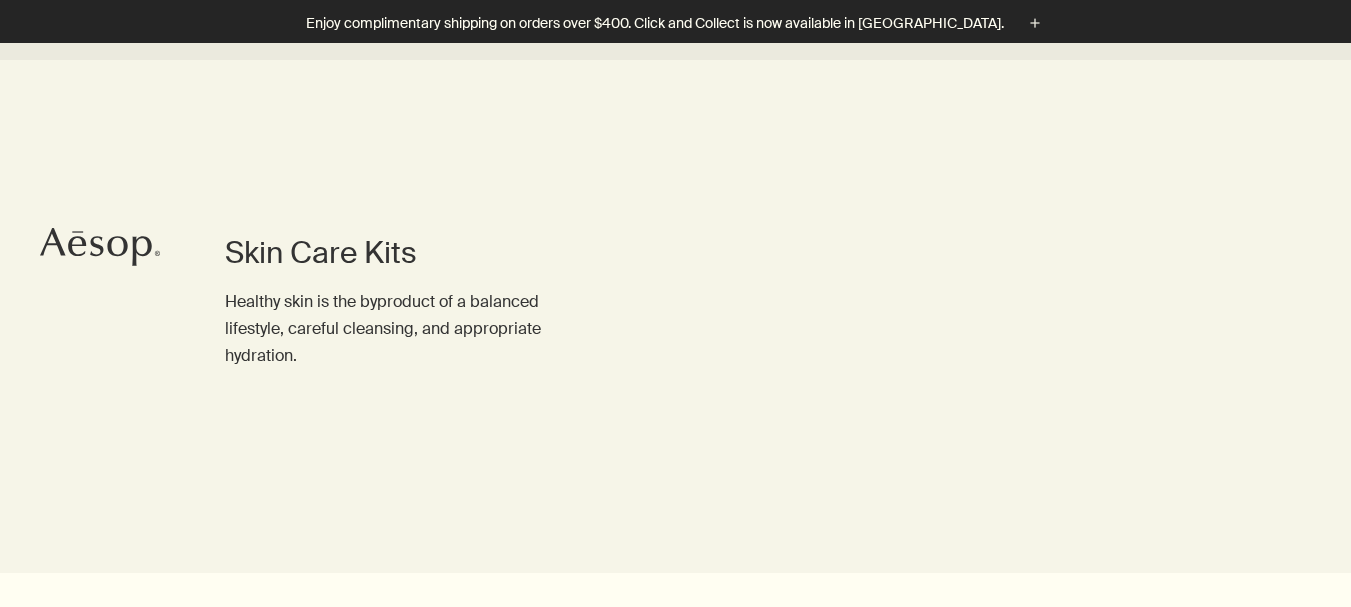 scroll, scrollTop: 600, scrollLeft: 0, axis: vertical 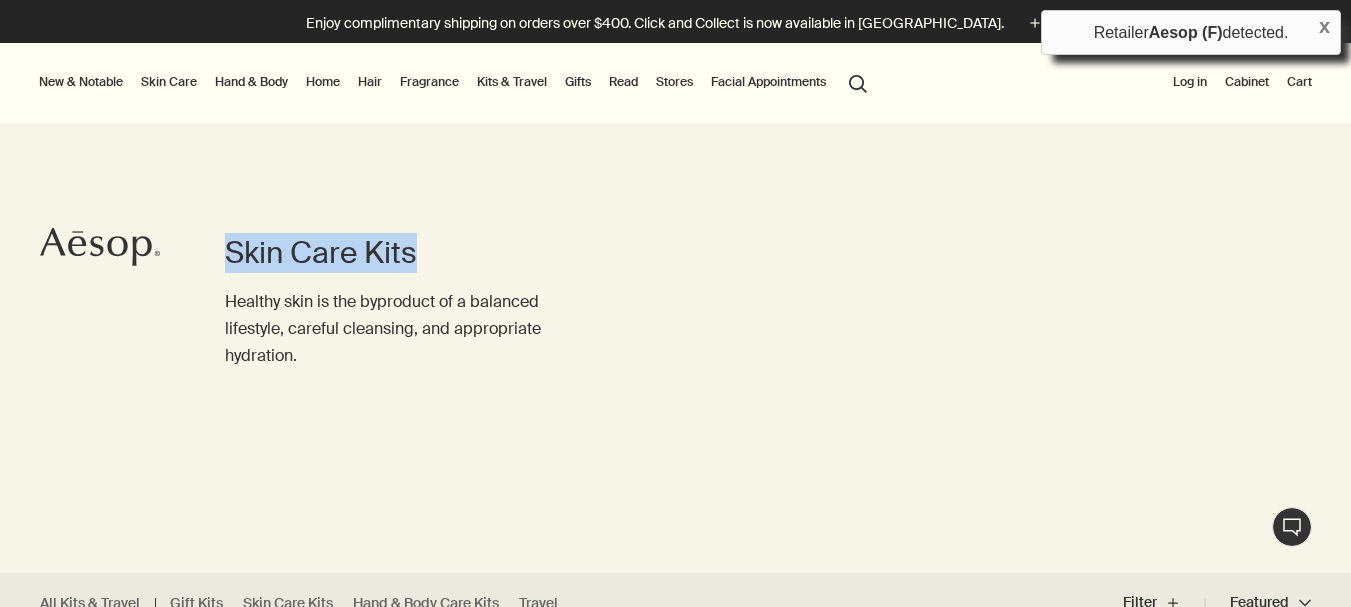 drag, startPoint x: 225, startPoint y: 259, endPoint x: 545, endPoint y: 245, distance: 320.3061 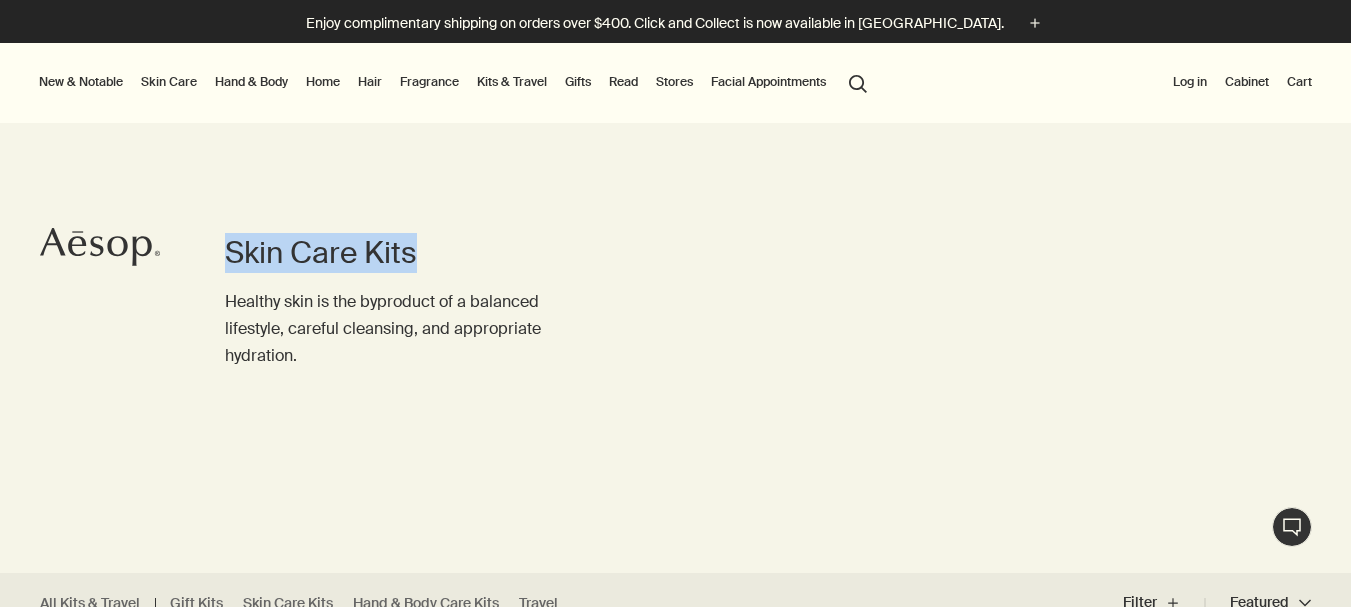 click on "Kits & Travel" at bounding box center (512, 82) 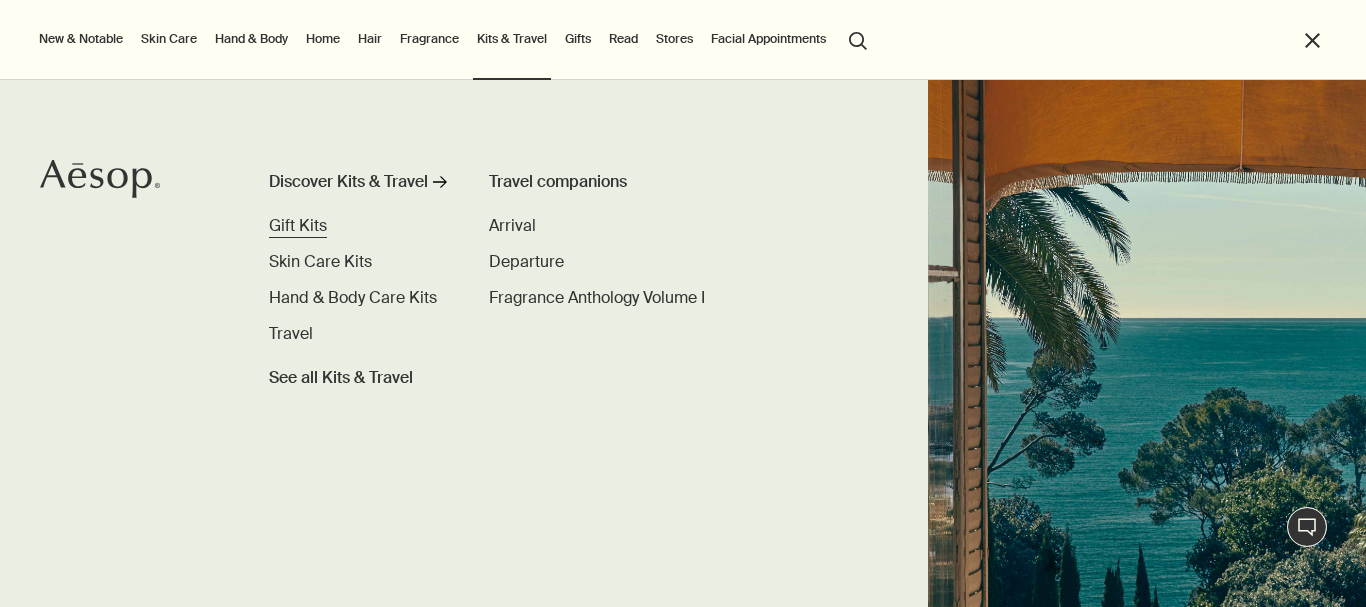 click on "Gift Kits" at bounding box center (298, 225) 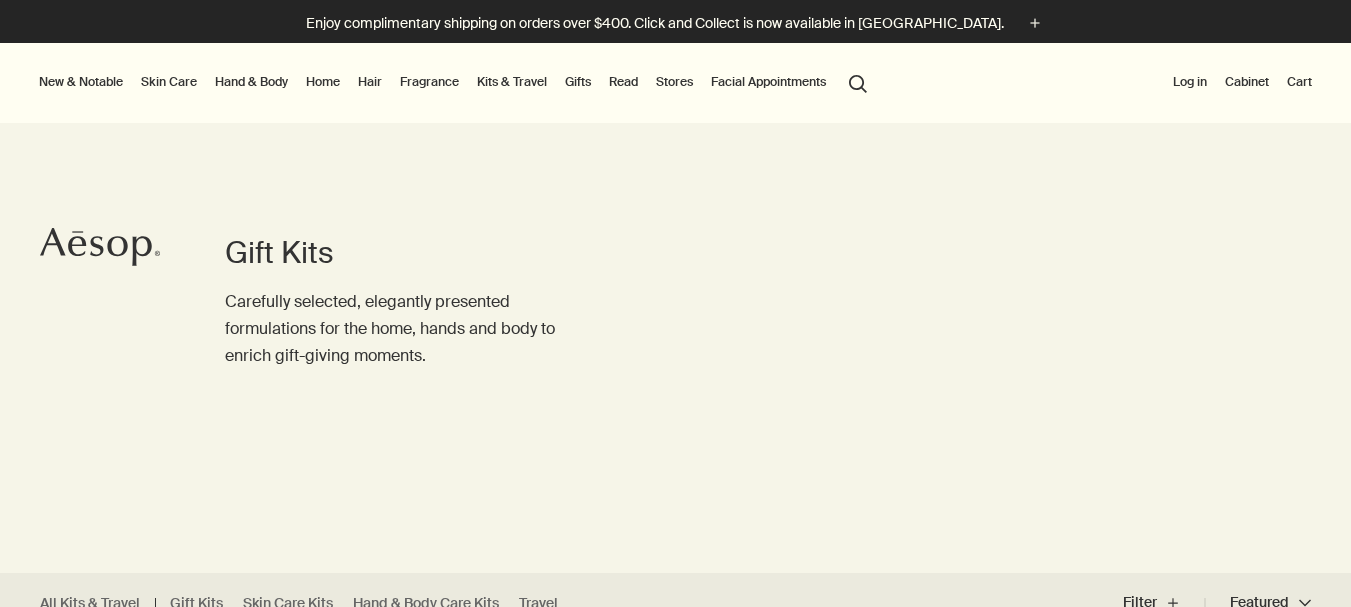 scroll, scrollTop: 0, scrollLeft: 0, axis: both 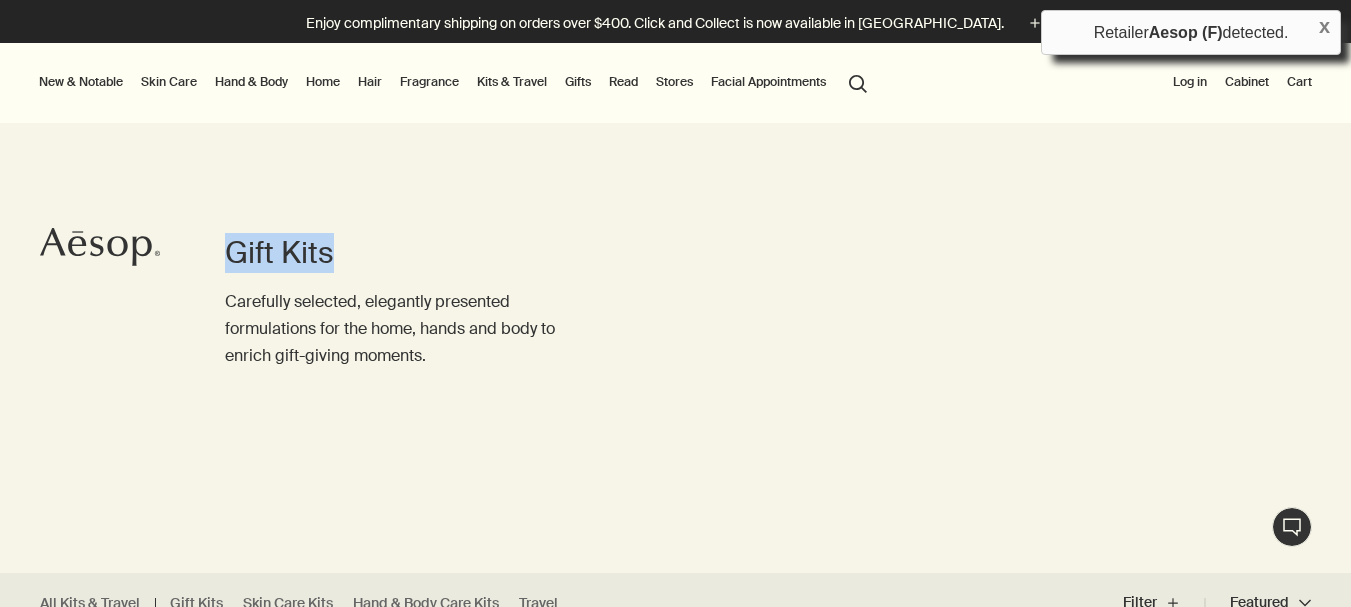 drag, startPoint x: 225, startPoint y: 255, endPoint x: 426, endPoint y: 250, distance: 201.06218 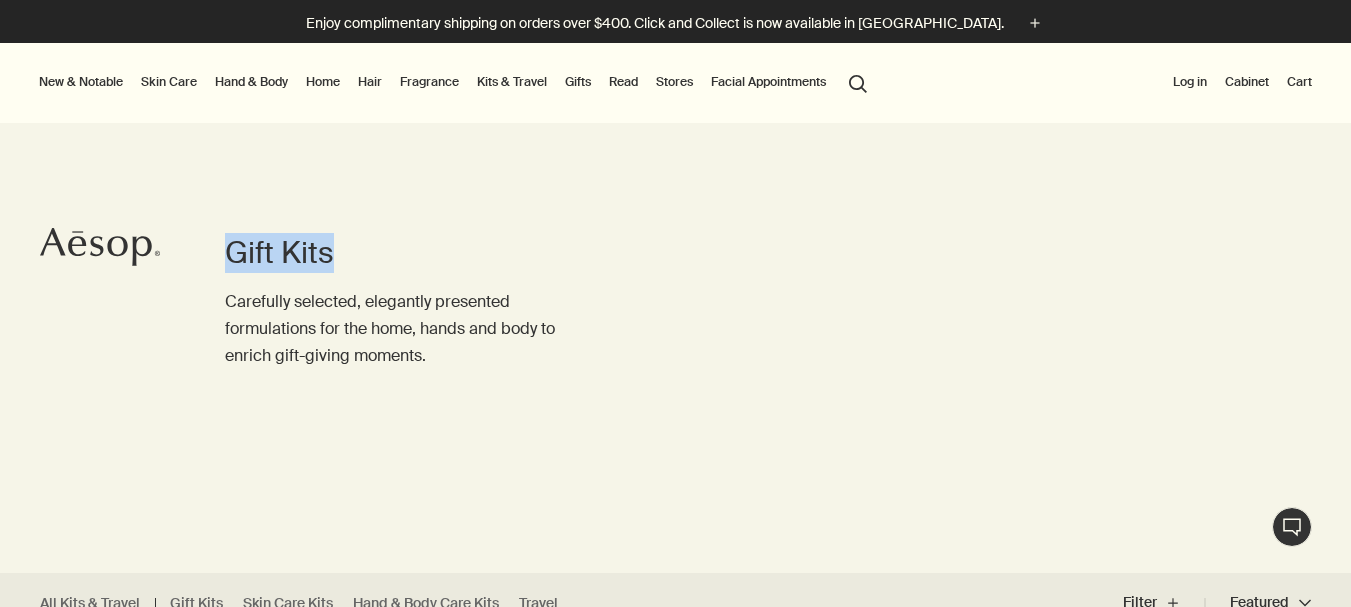 copy on "Gift Kits" 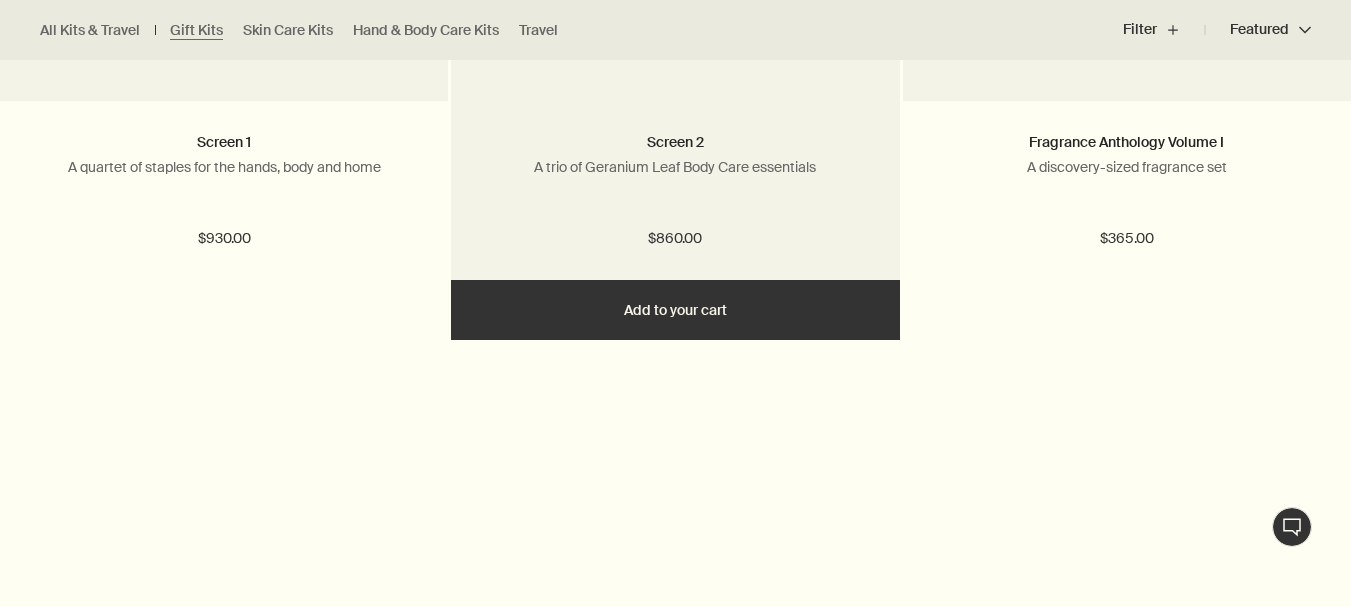 scroll, scrollTop: 1000, scrollLeft: 0, axis: vertical 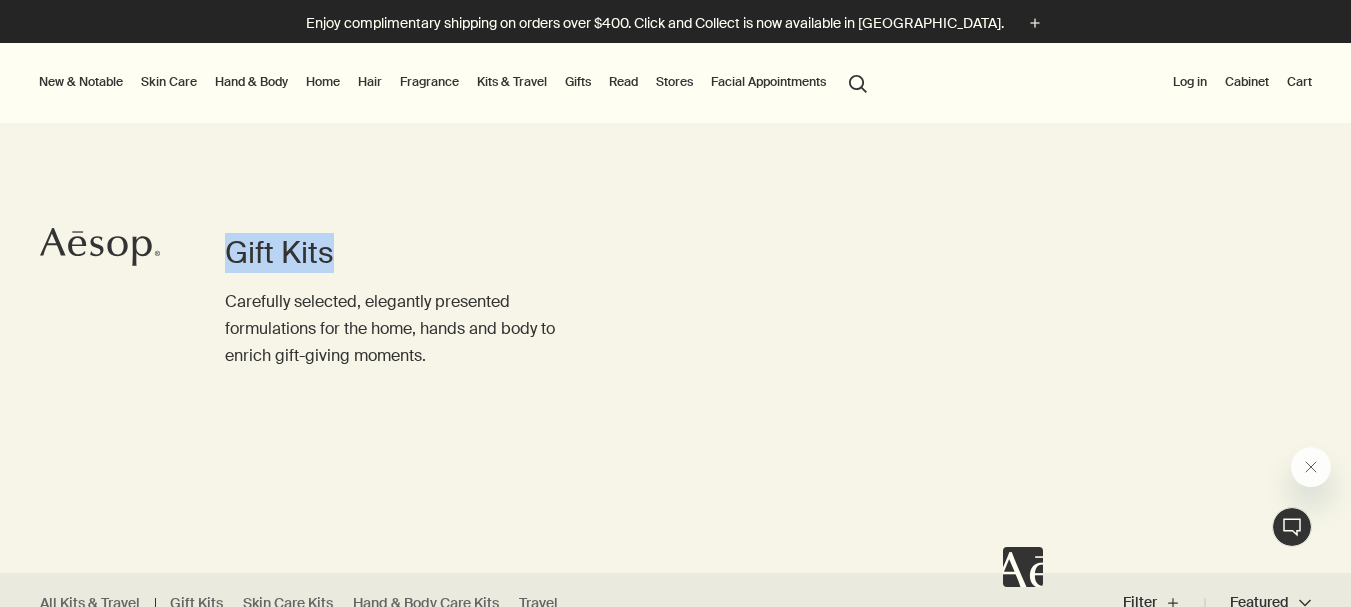 copy on "Gift Kits" 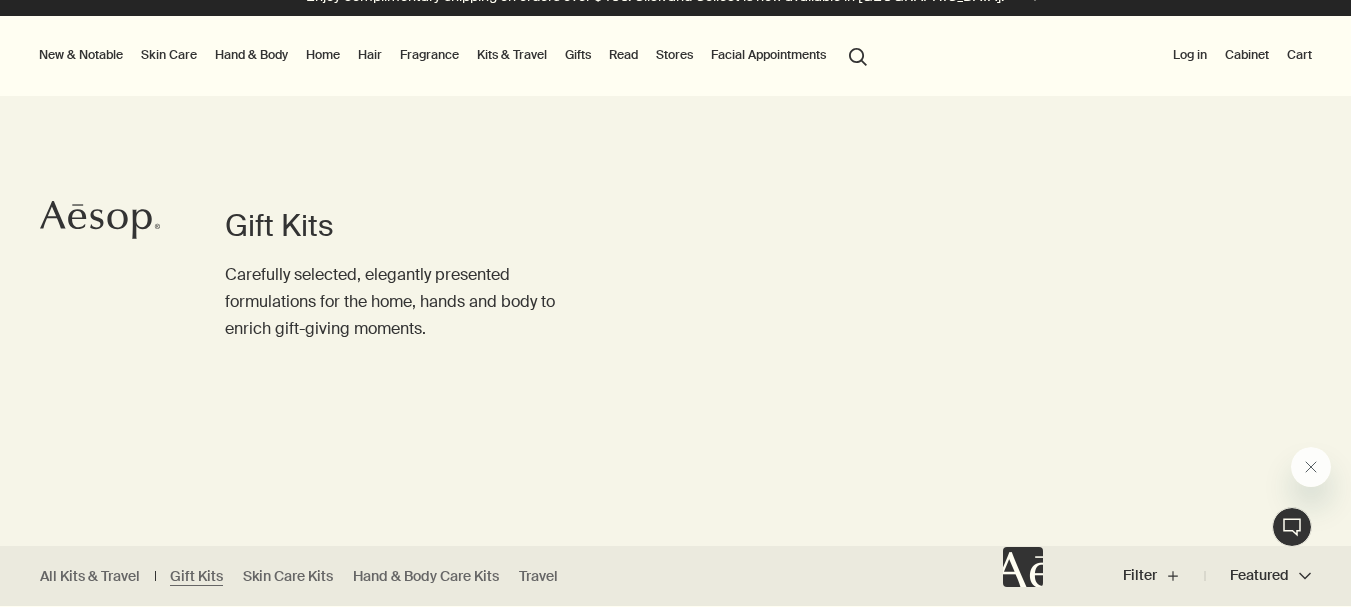 scroll, scrollTop: 0, scrollLeft: 0, axis: both 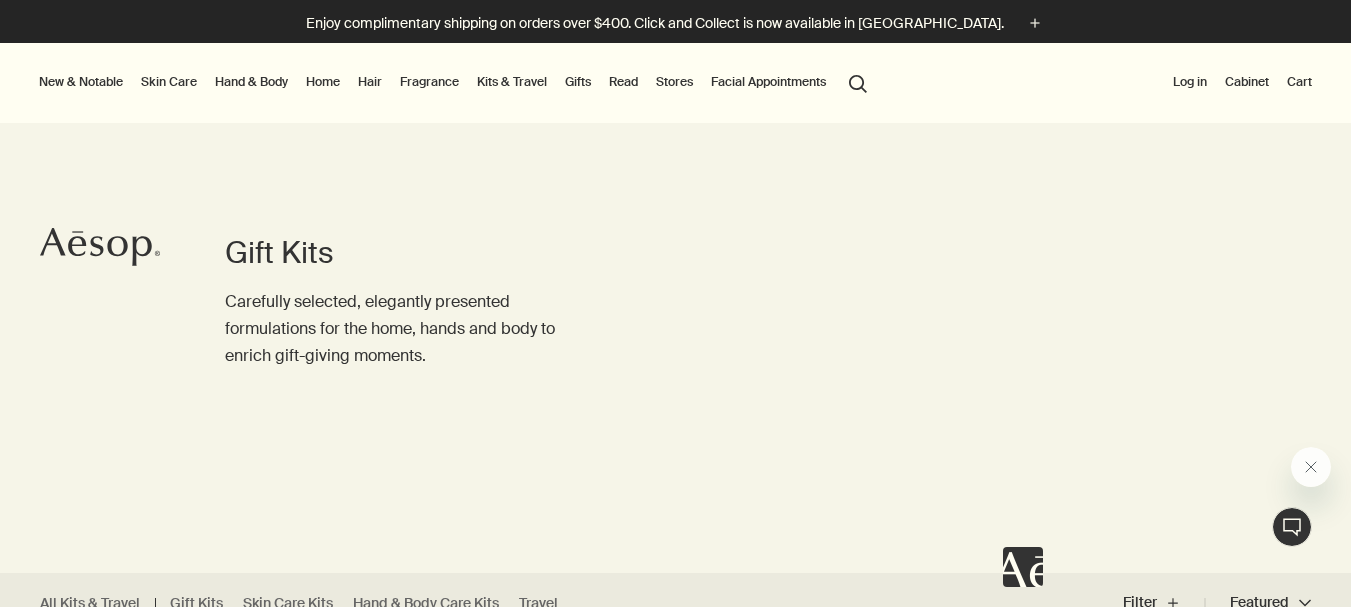 click on "Gift Kits Carefully selected, elegantly presented formulations for the home, hands and body to enrich gift-giving moments." at bounding box center (675, 310) 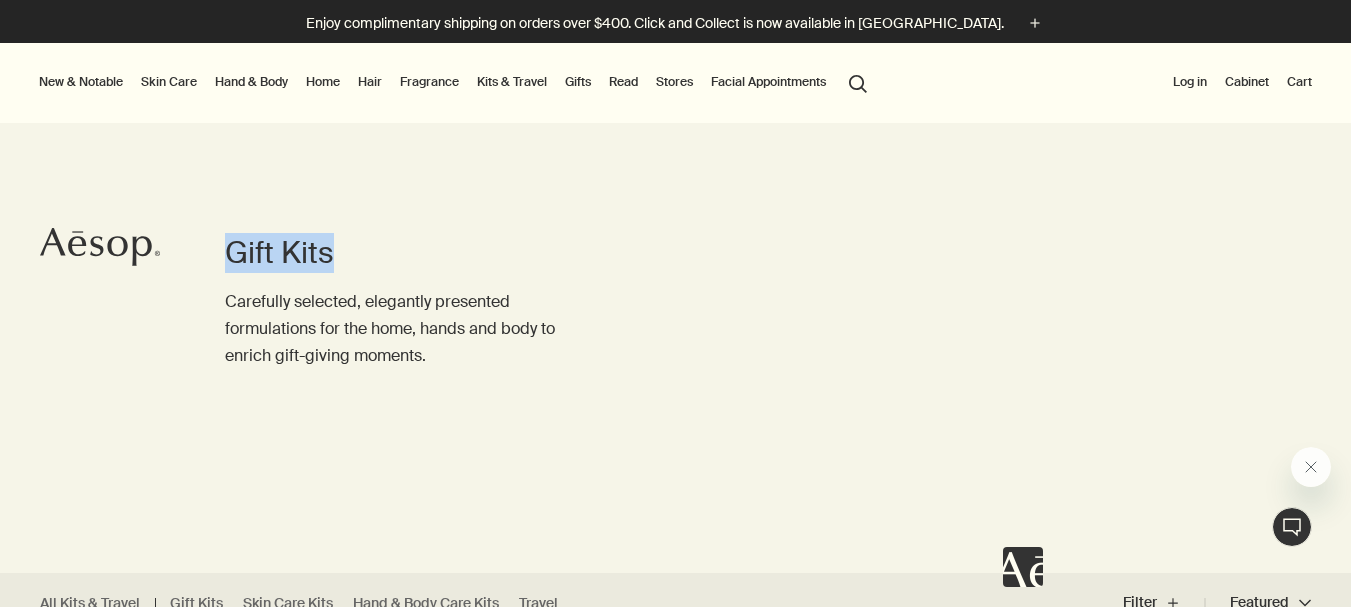 drag, startPoint x: 223, startPoint y: 250, endPoint x: 371, endPoint y: 245, distance: 148.08444 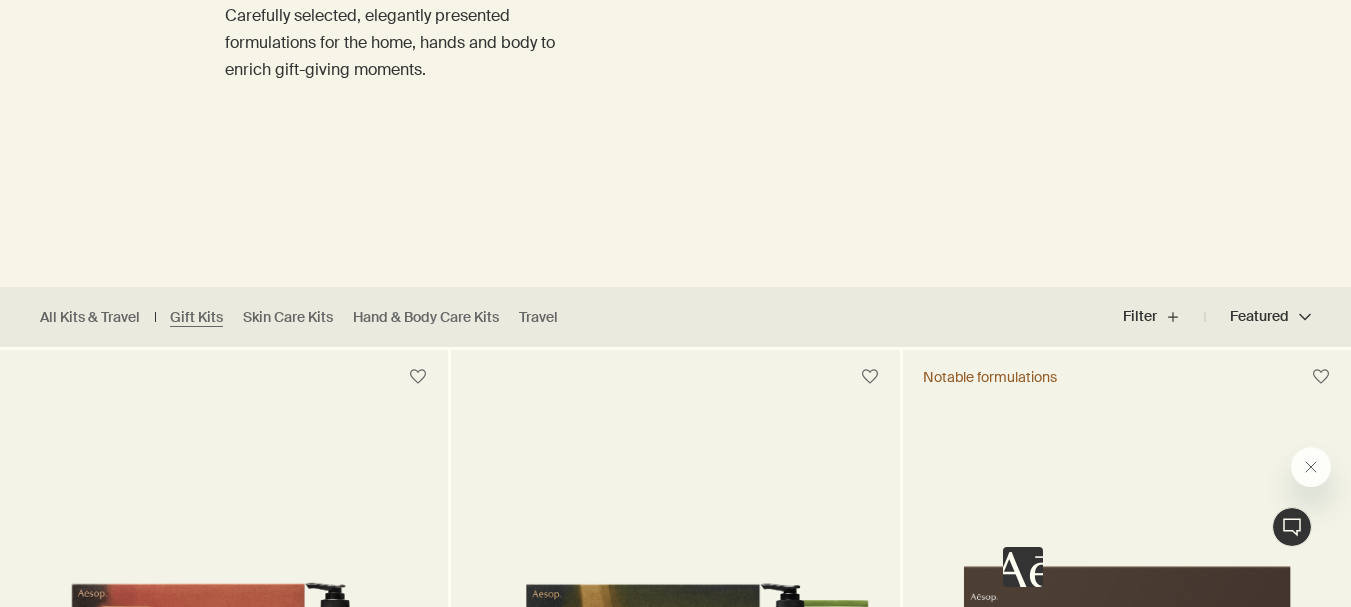 scroll, scrollTop: 400, scrollLeft: 0, axis: vertical 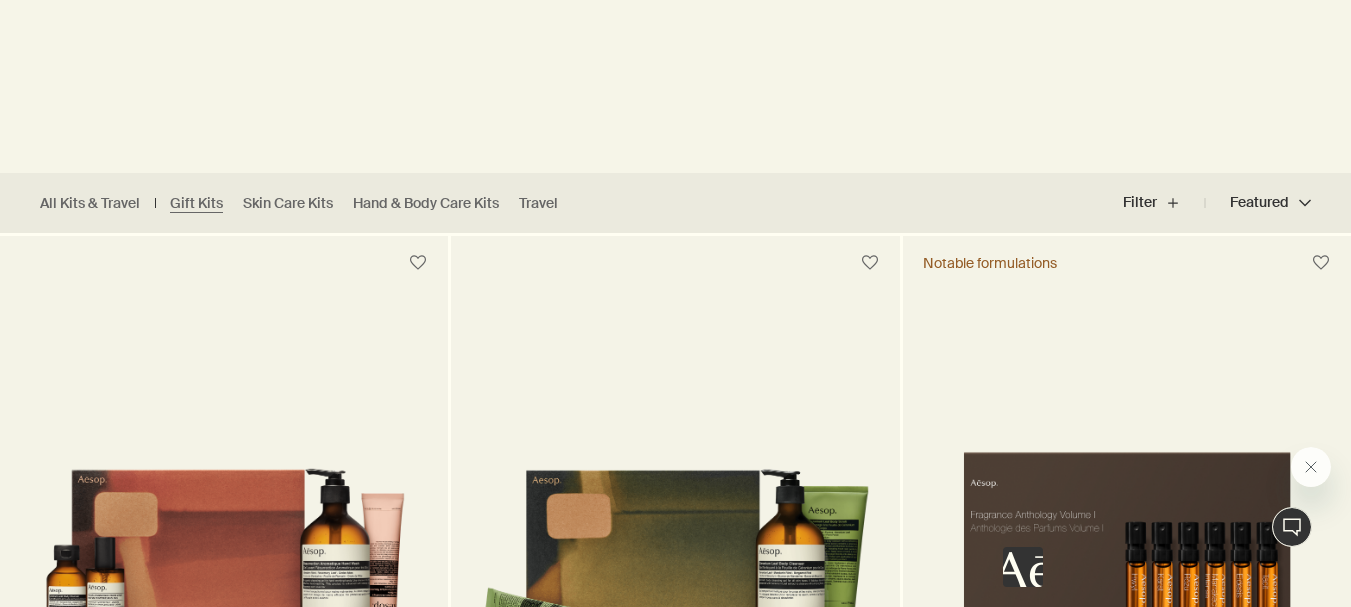 click on "Featured Featured chevron" at bounding box center [1258, 203] 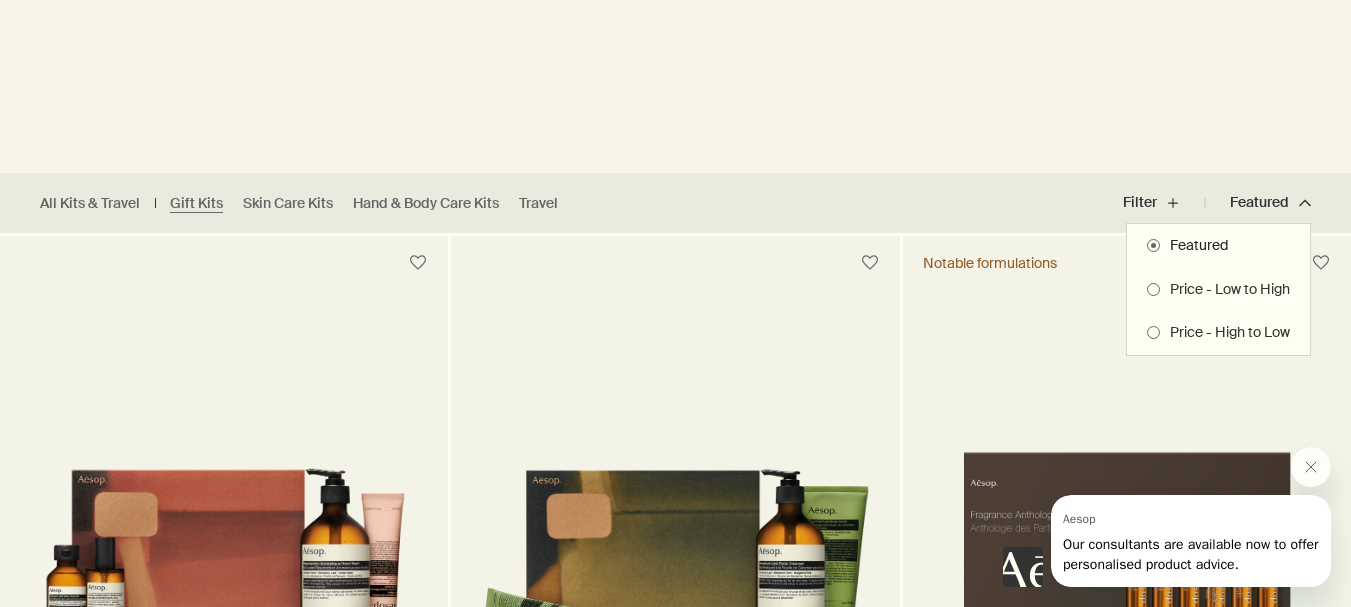 click on "Price - Low to High" at bounding box center [1225, 290] 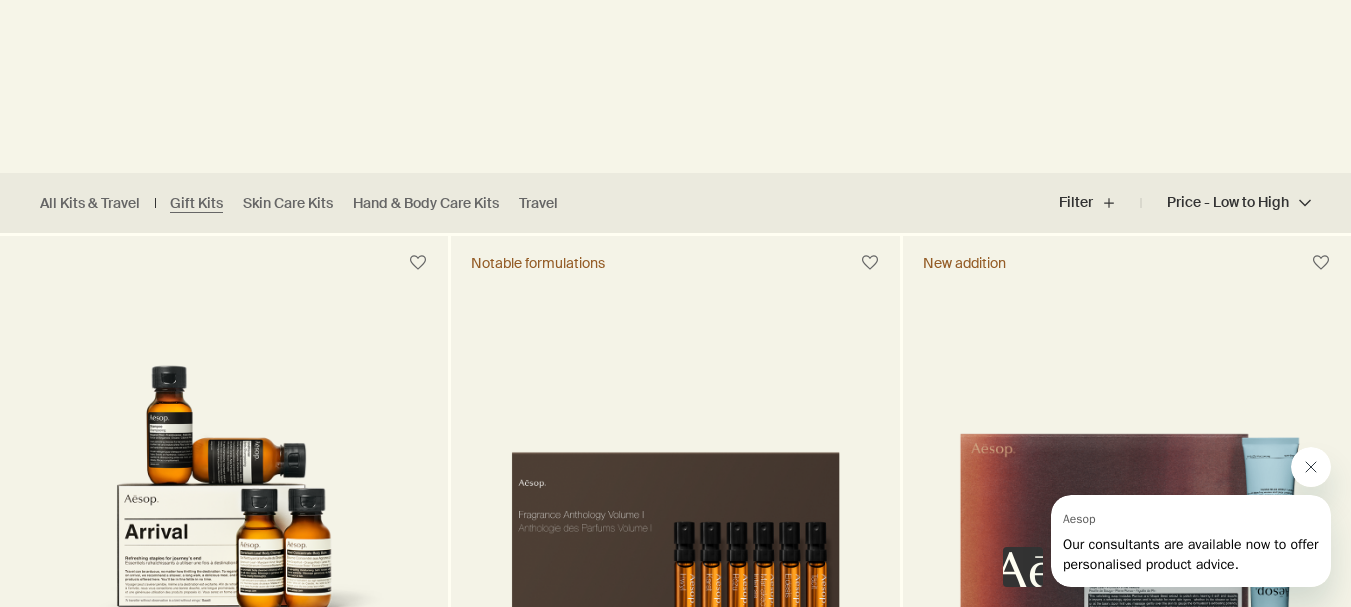 drag, startPoint x: 1307, startPoint y: 455, endPoint x: 2516, endPoint y: 932, distance: 1299.6962 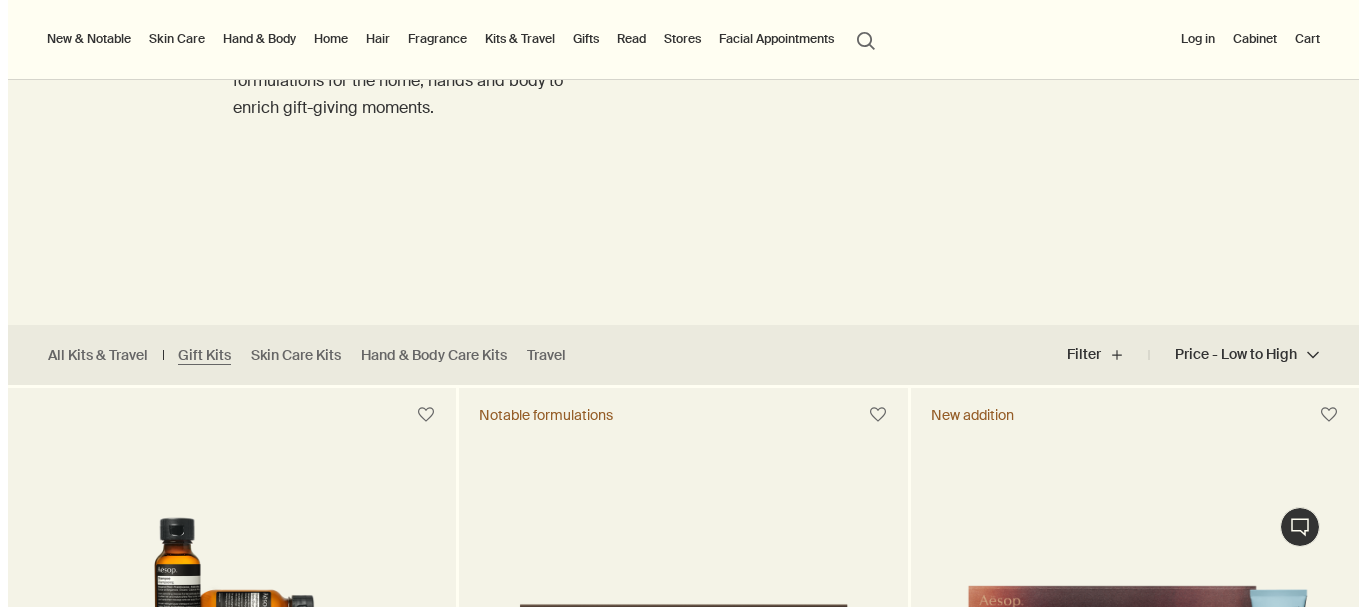 scroll, scrollTop: 0, scrollLeft: 0, axis: both 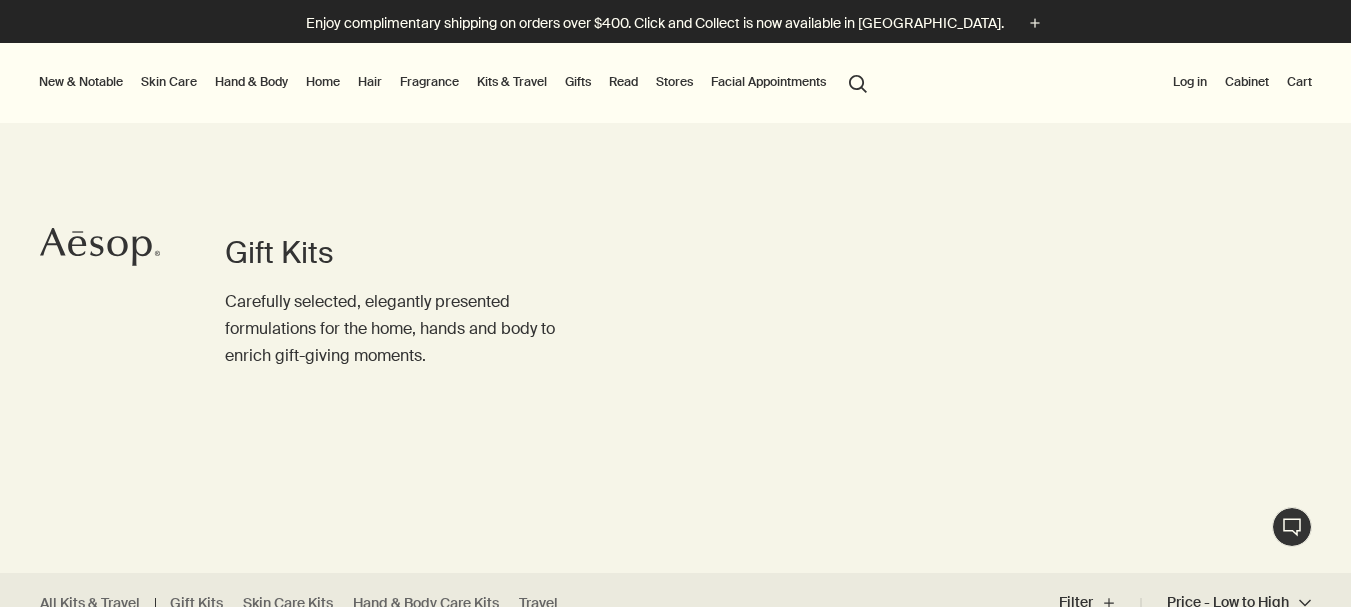 click on "Hand & Body" at bounding box center (251, 82) 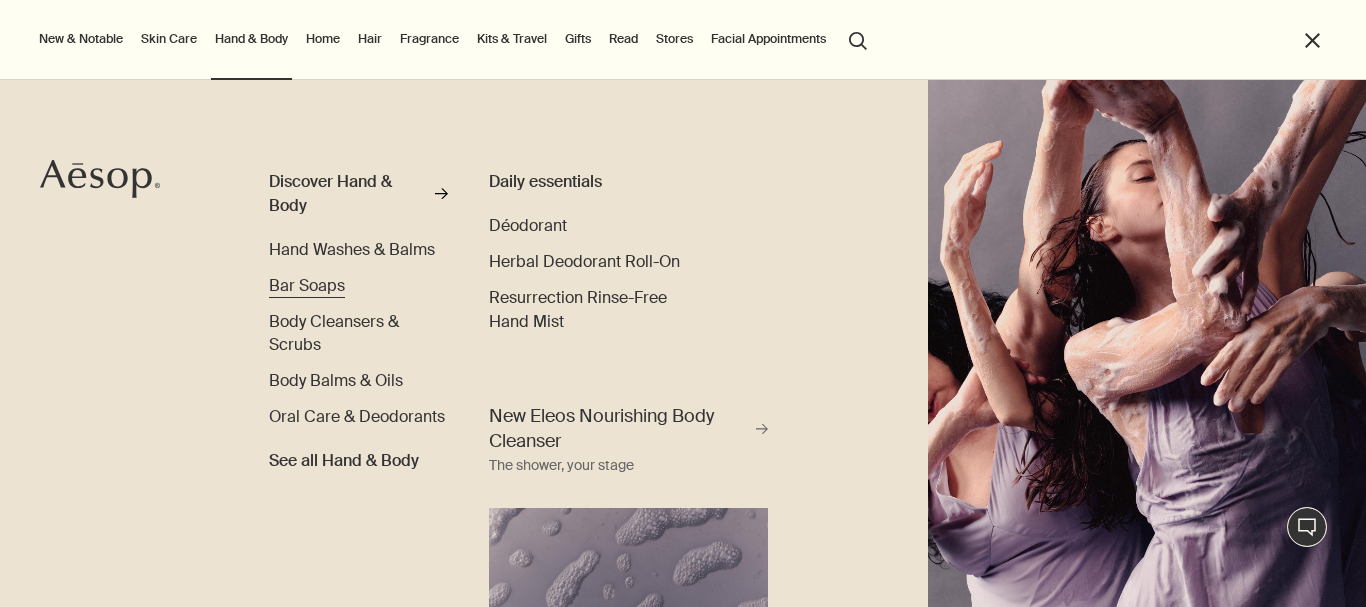 click on "Bar Soaps" at bounding box center [307, 285] 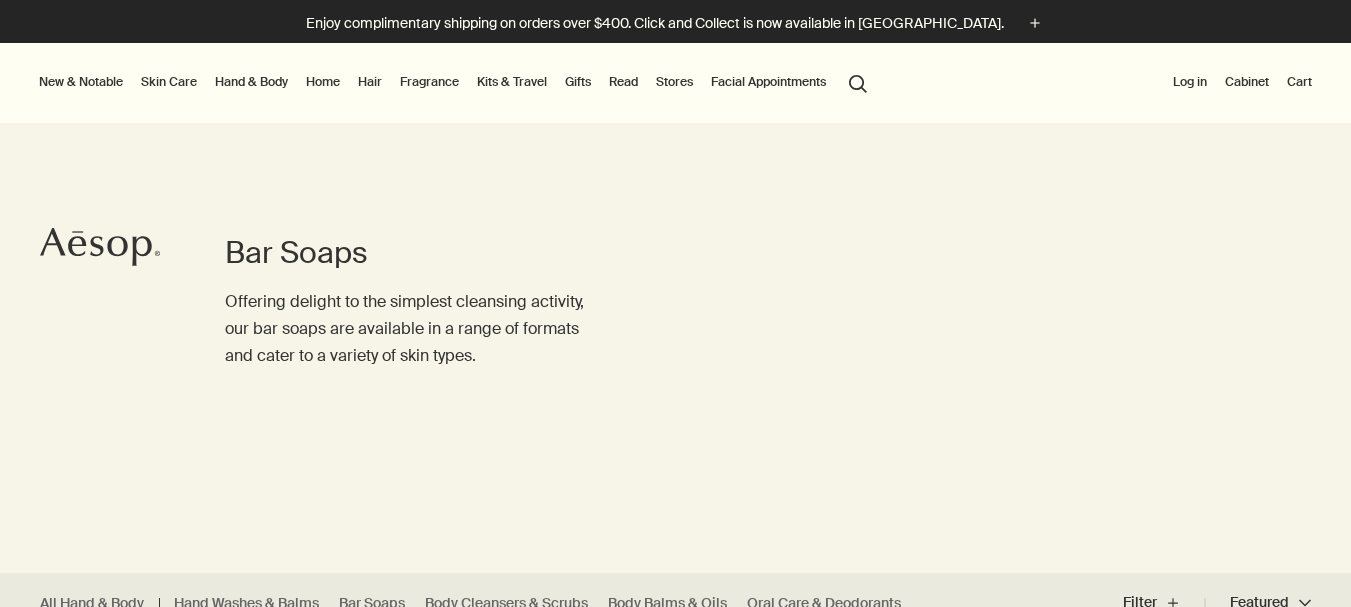 scroll, scrollTop: 0, scrollLeft: 0, axis: both 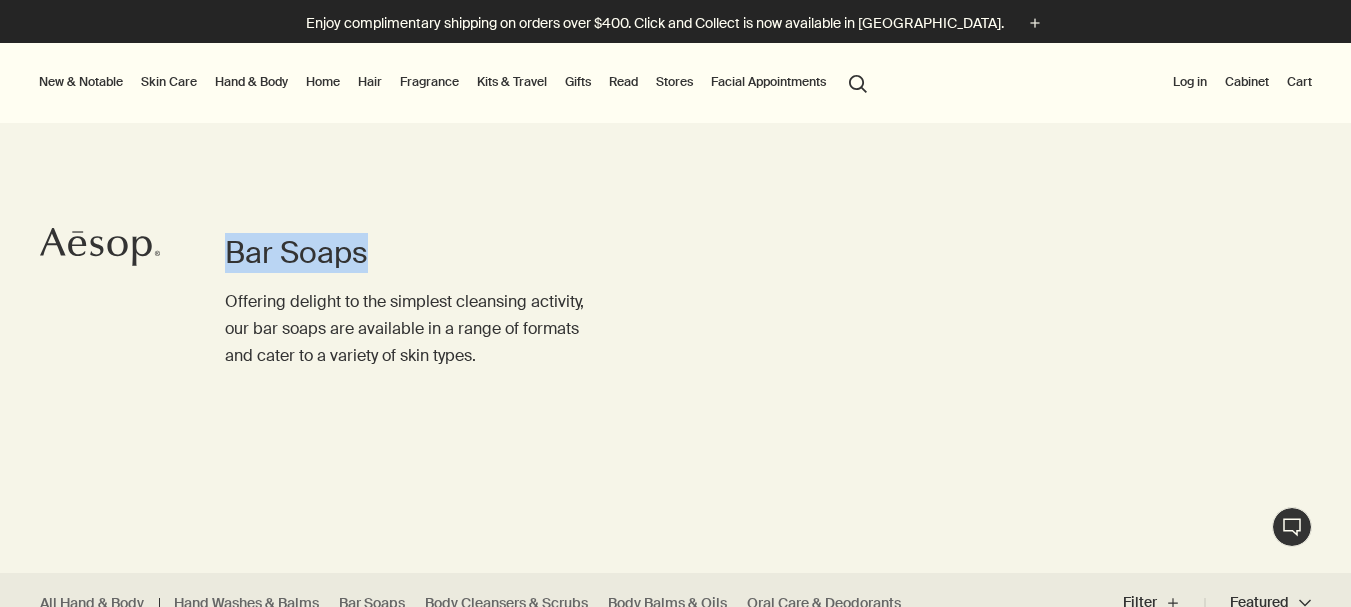 drag, startPoint x: 224, startPoint y: 254, endPoint x: 406, endPoint y: 256, distance: 182.01099 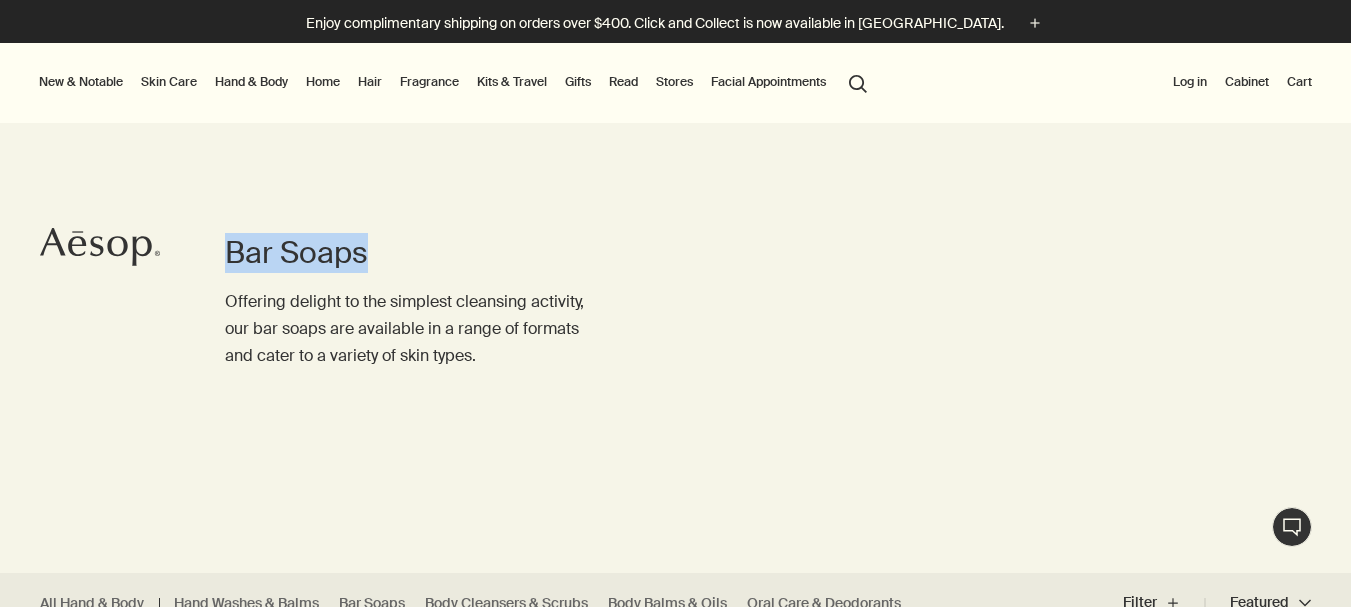click on "Bar Soaps" at bounding box center (410, 253) 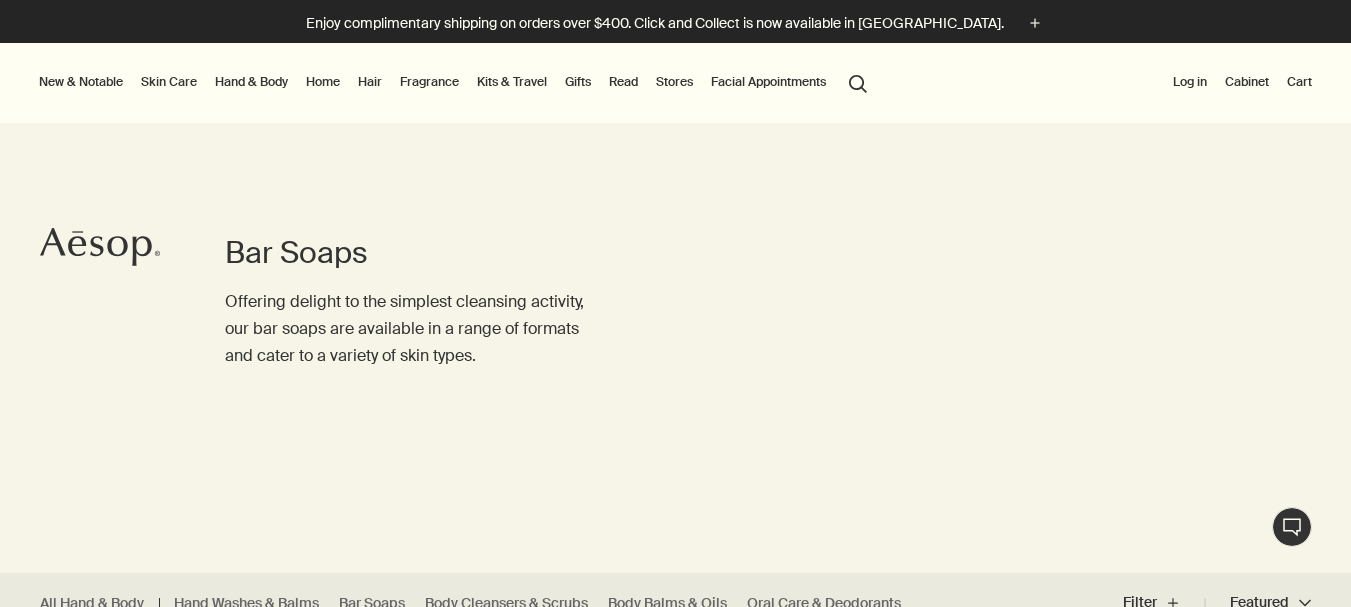 click on "Hand & Body" at bounding box center [251, 82] 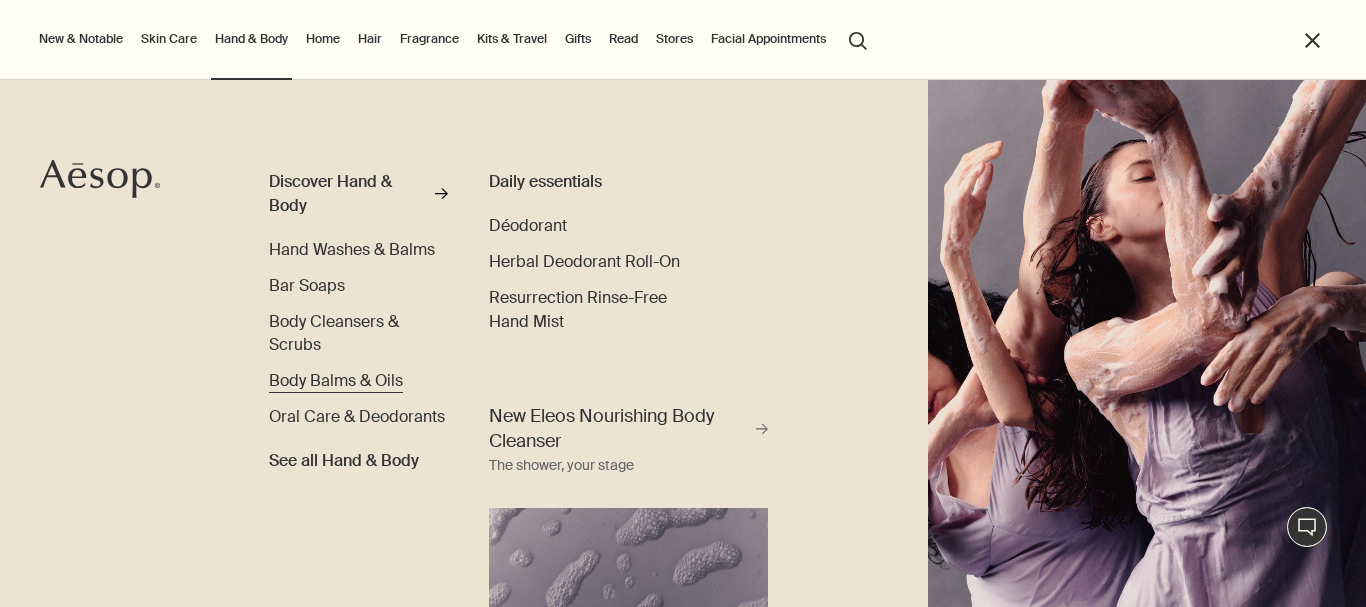 click on "Body Balms & Oils" at bounding box center (336, 380) 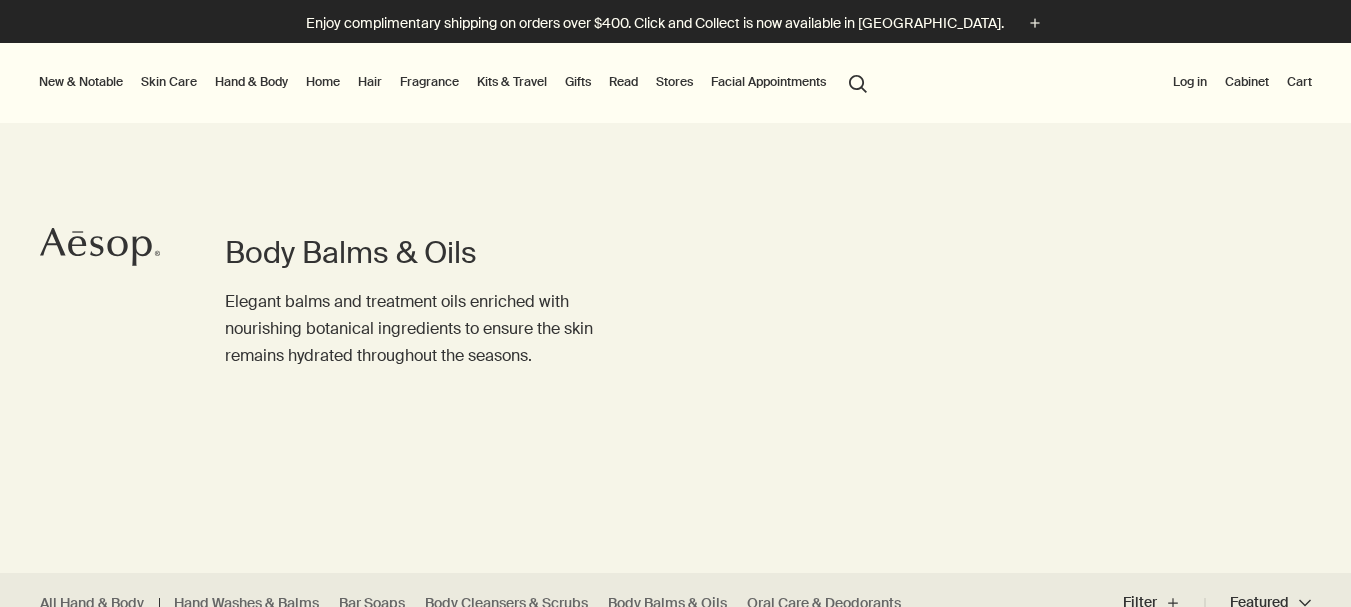 scroll, scrollTop: 0, scrollLeft: 0, axis: both 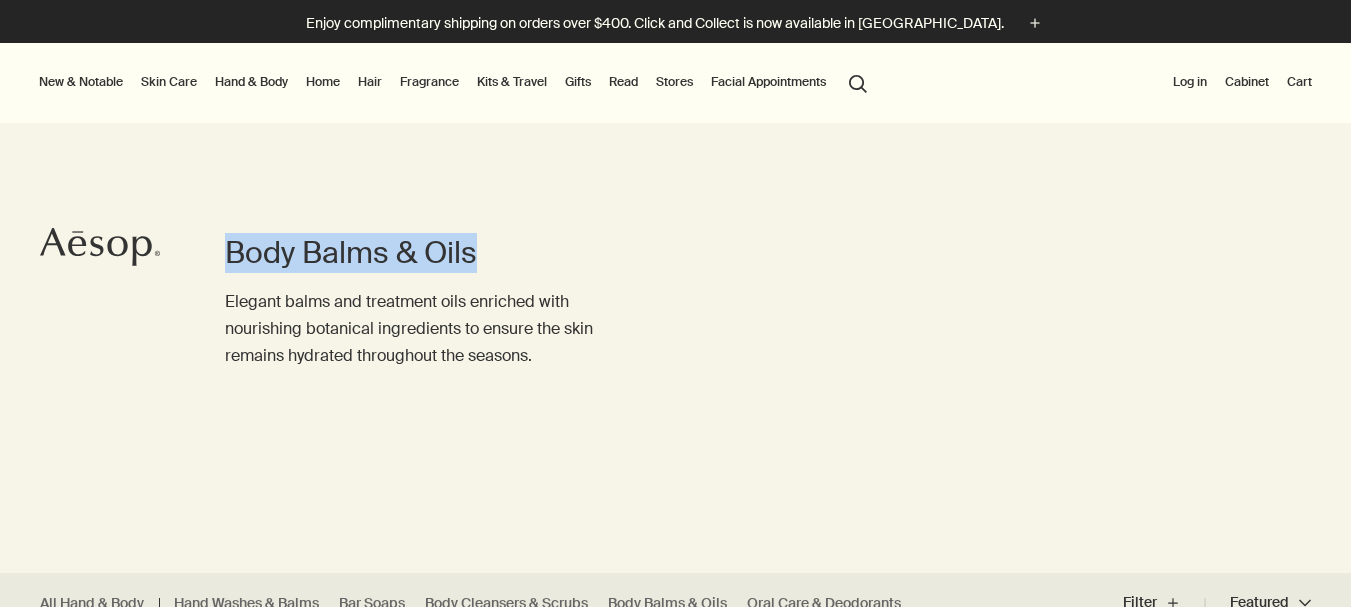 click on "Body Balms & Oils" at bounding box center [410, 253] 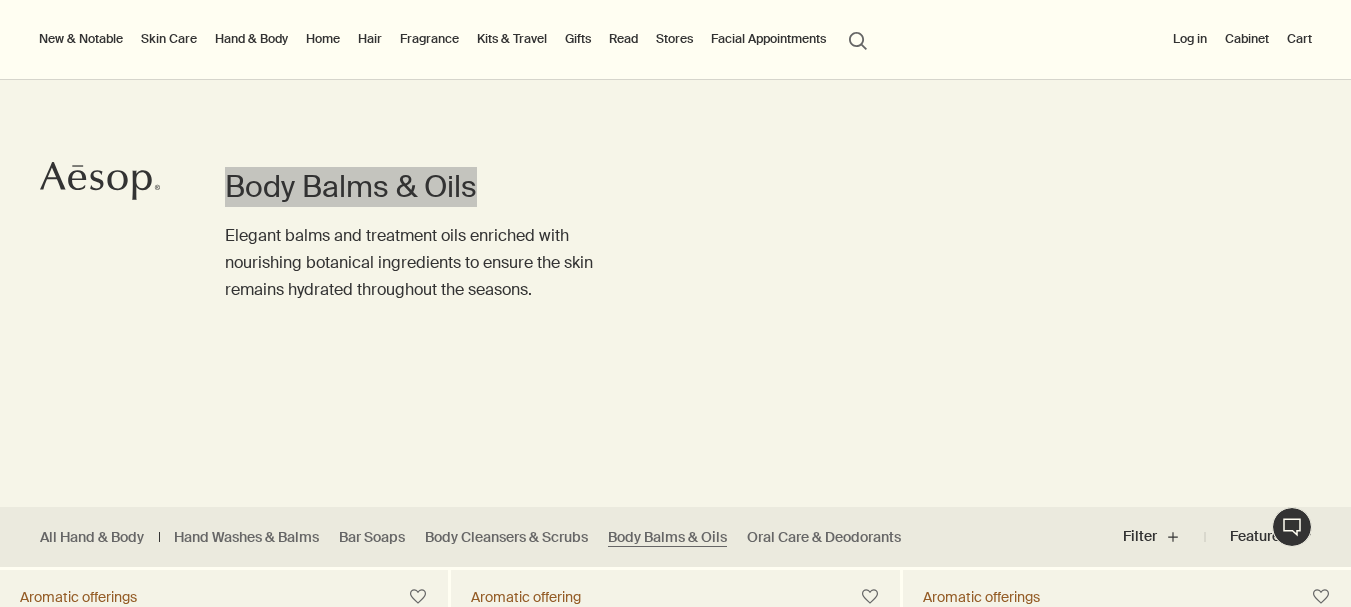 scroll, scrollTop: 0, scrollLeft: 0, axis: both 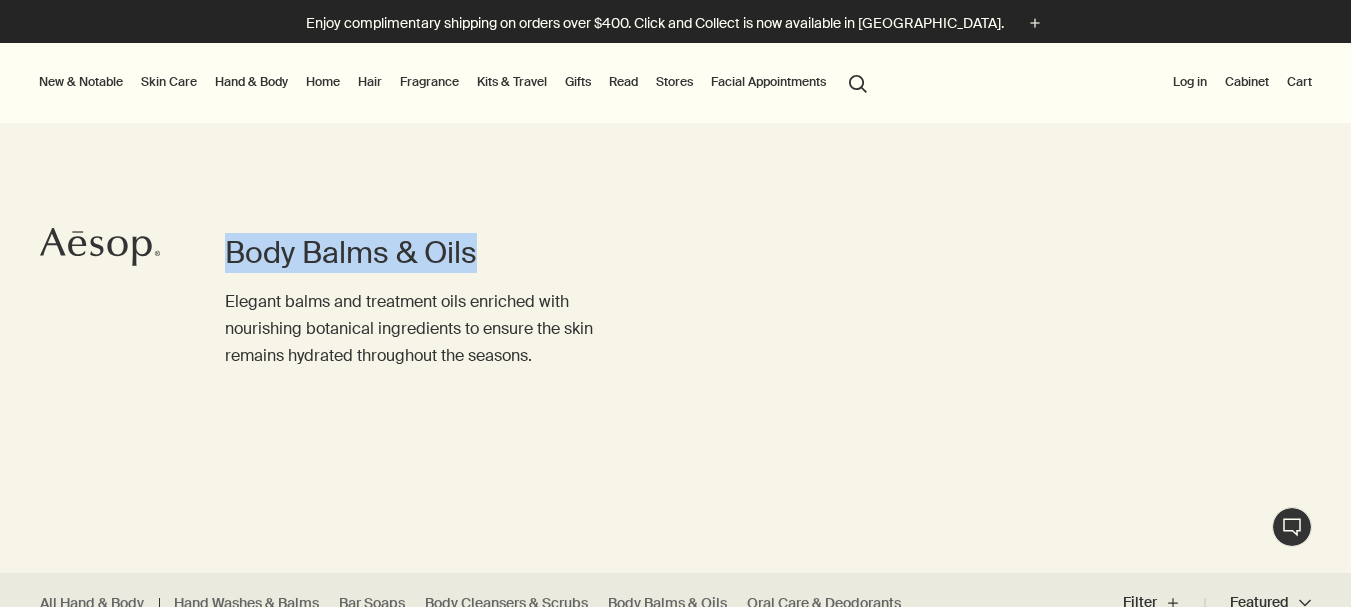 click on "Body Balms & Oils" at bounding box center (410, 260) 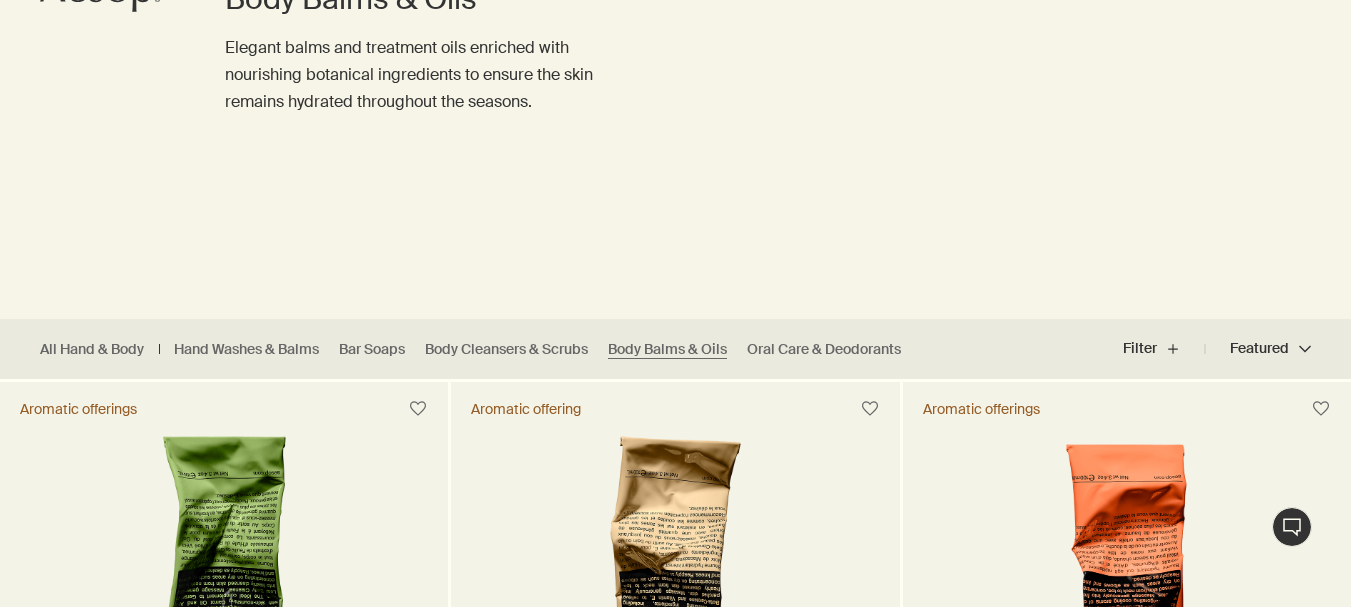 scroll, scrollTop: 300, scrollLeft: 0, axis: vertical 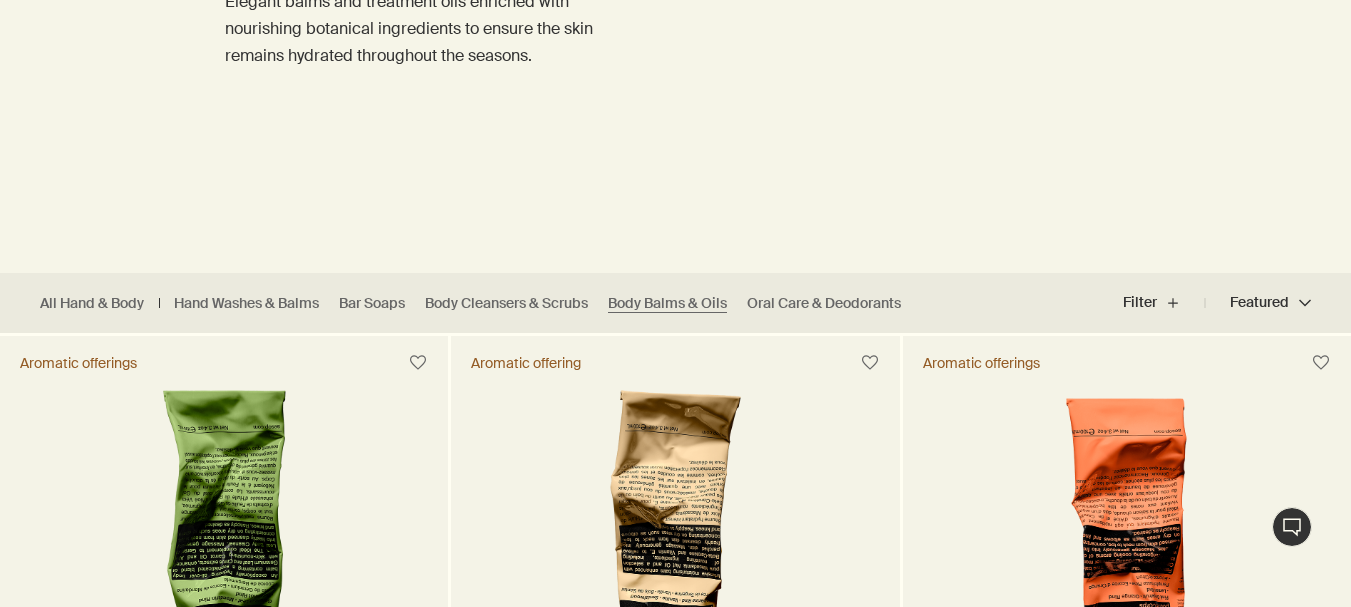 click on "Featured Featured chevron" at bounding box center [1258, 303] 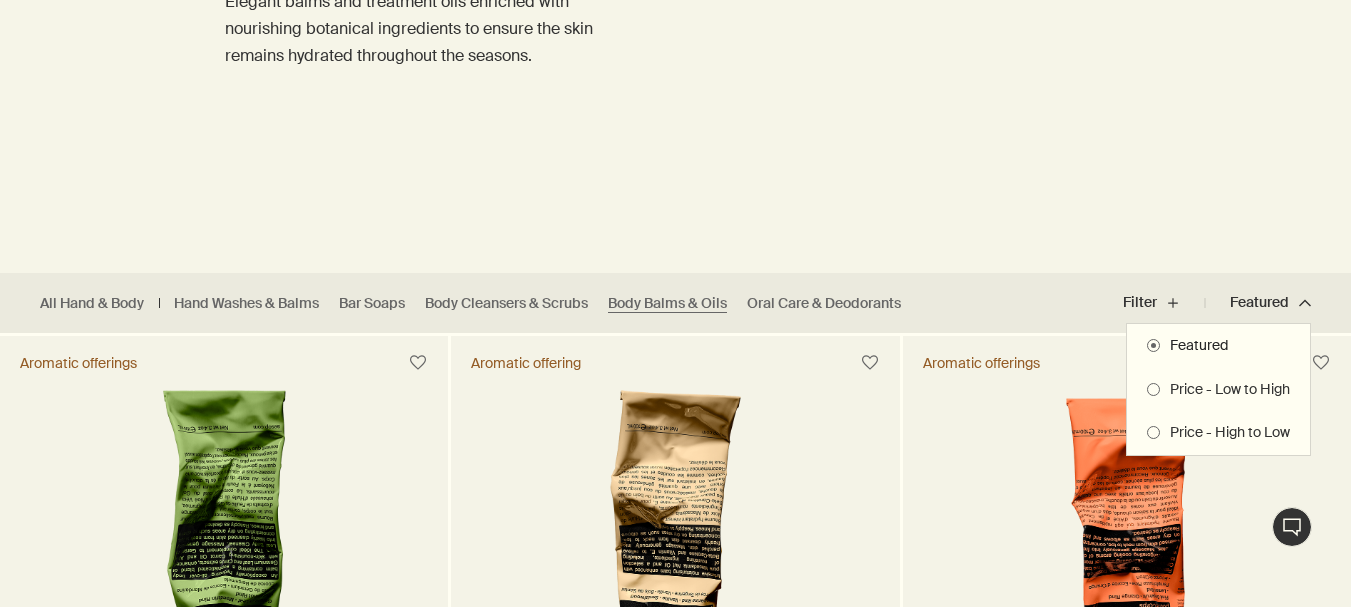 click on "Price - Low to High" at bounding box center [1225, 390] 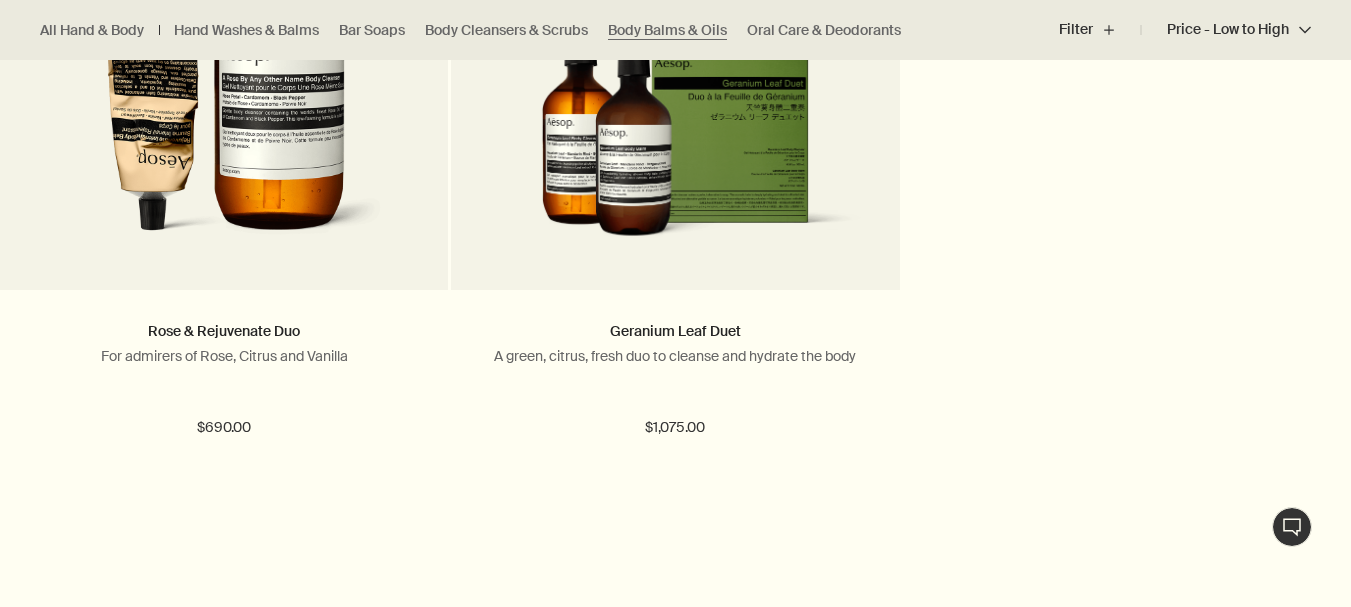 scroll, scrollTop: 3700, scrollLeft: 0, axis: vertical 